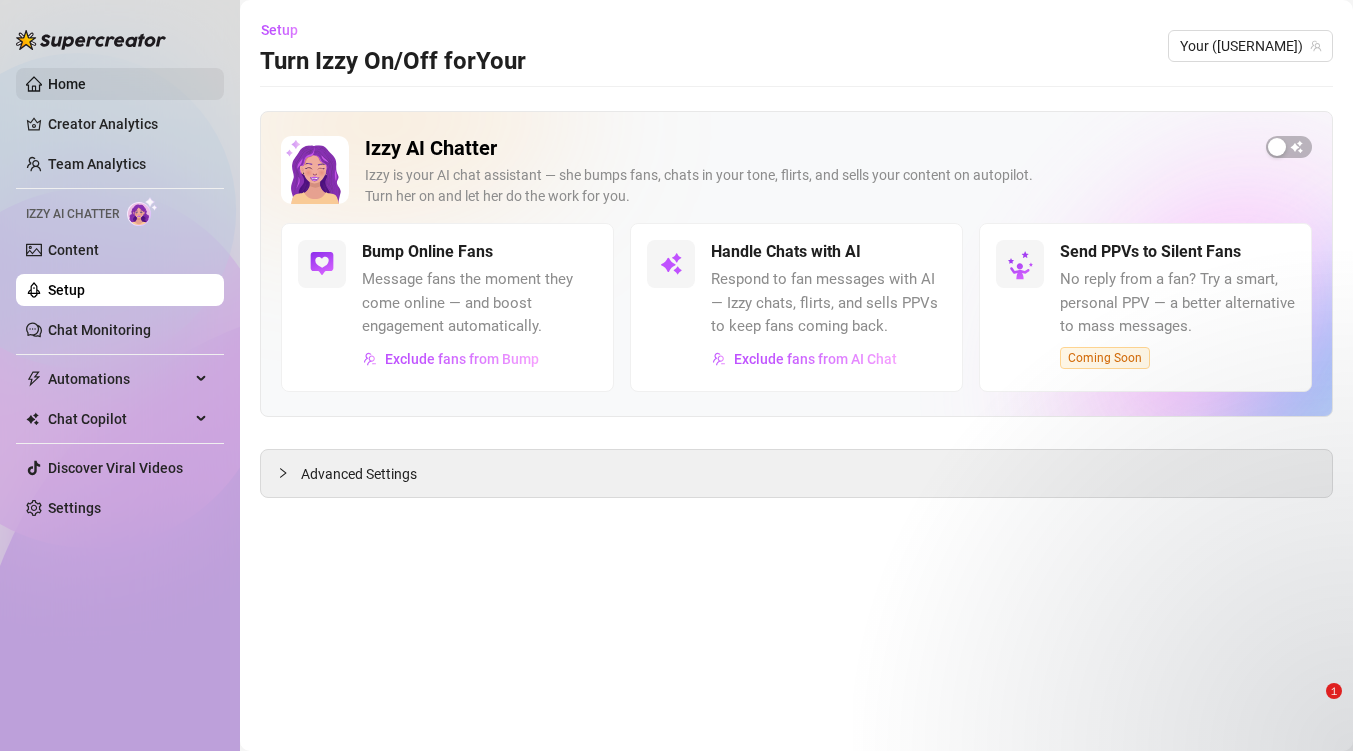 scroll, scrollTop: 0, scrollLeft: 0, axis: both 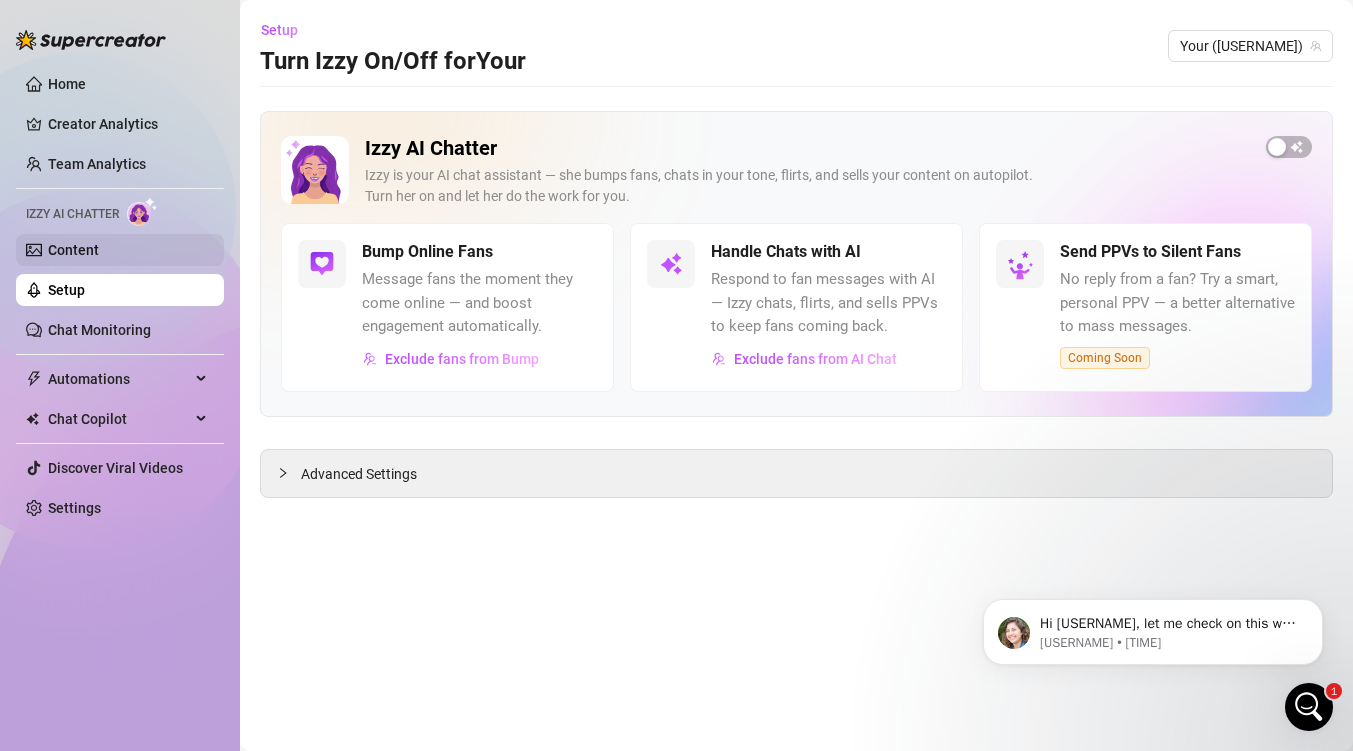 click on "Content" at bounding box center [73, 250] 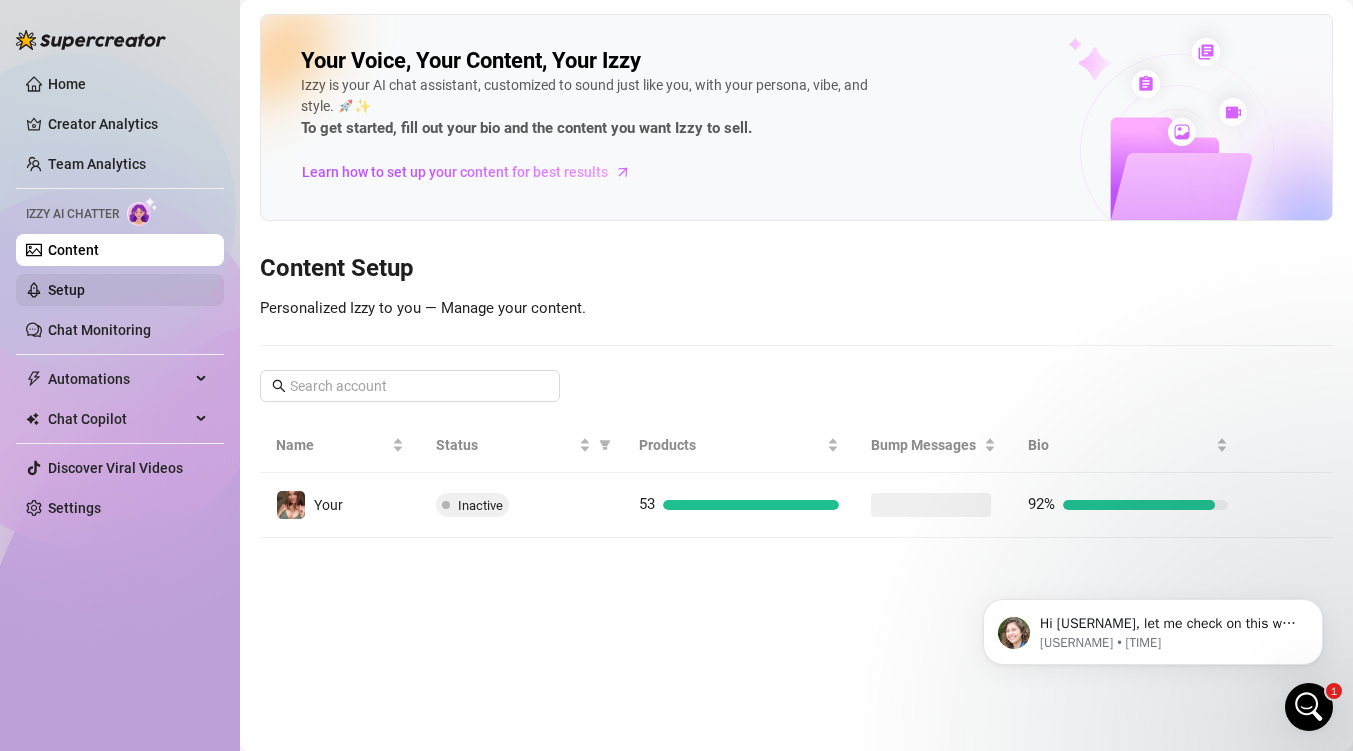 click on "Setup" at bounding box center [66, 290] 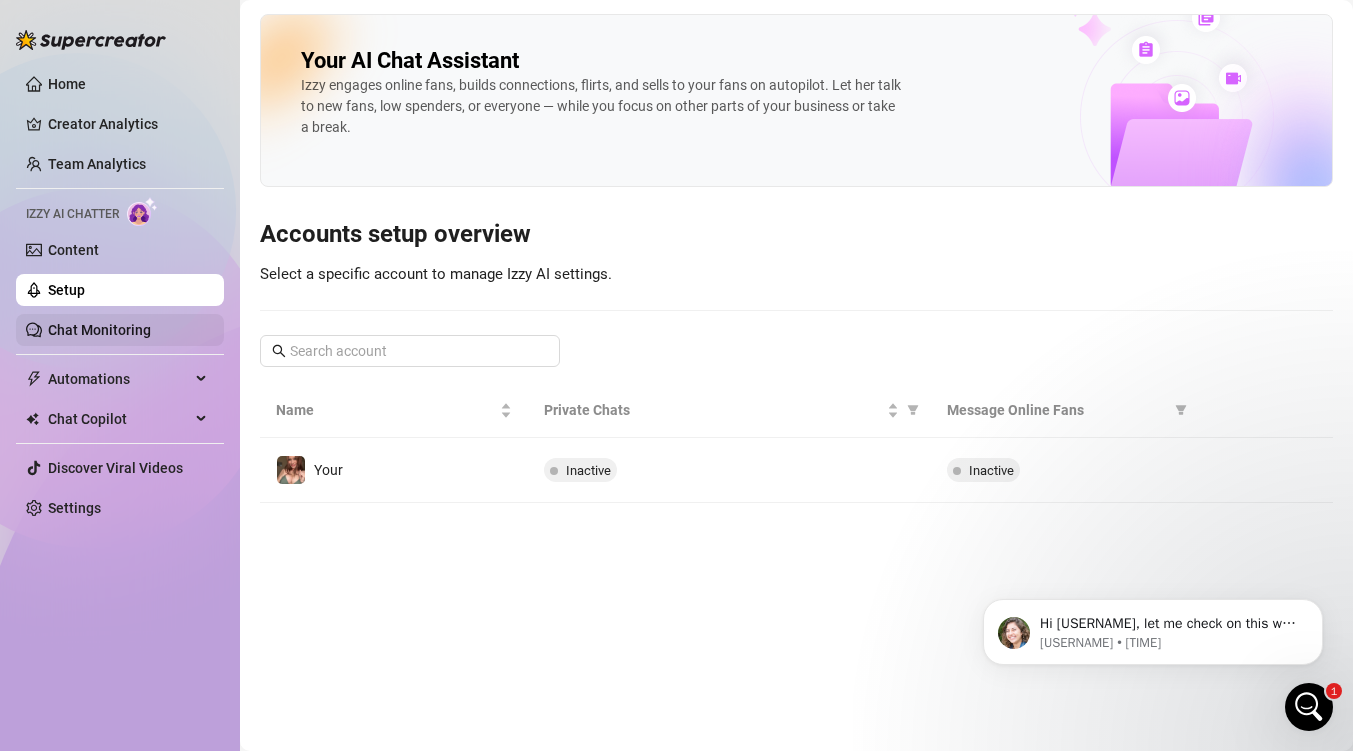 click on "Chat Monitoring" at bounding box center (99, 330) 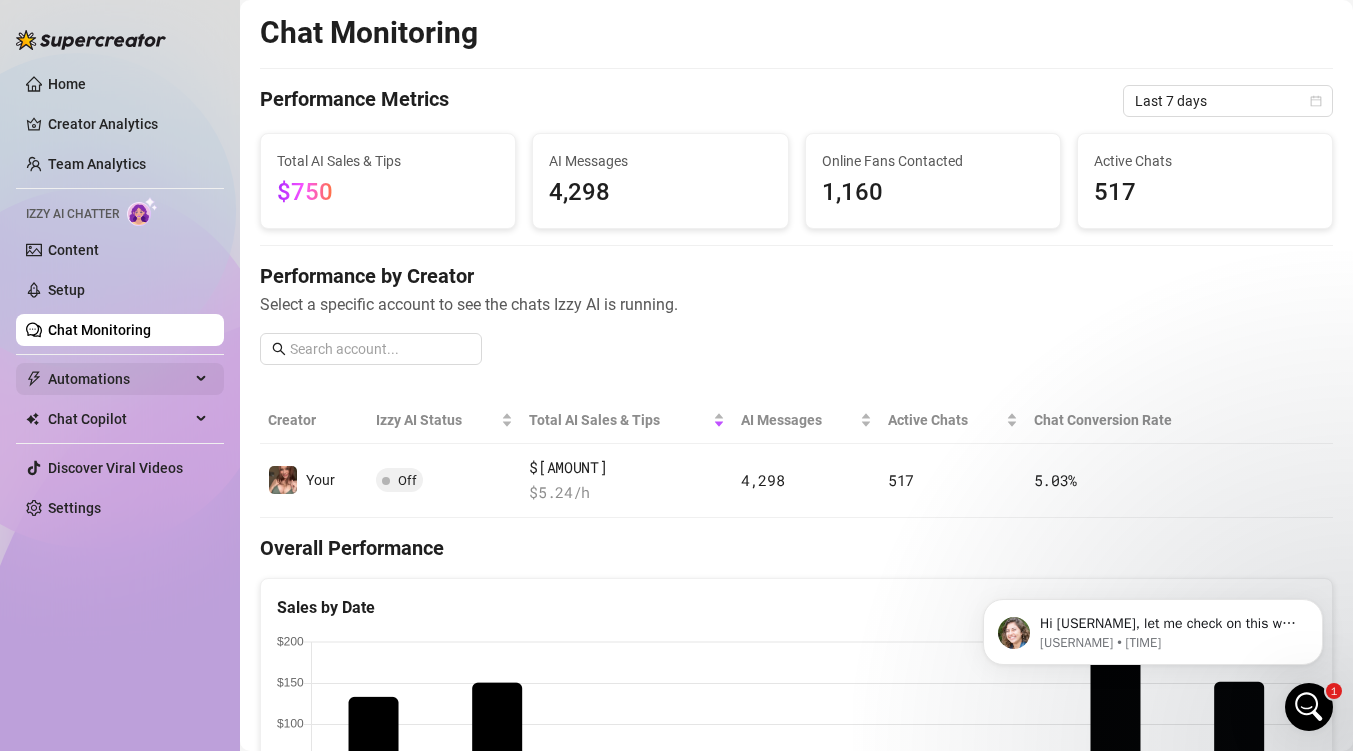 click on "Automations" at bounding box center (119, 379) 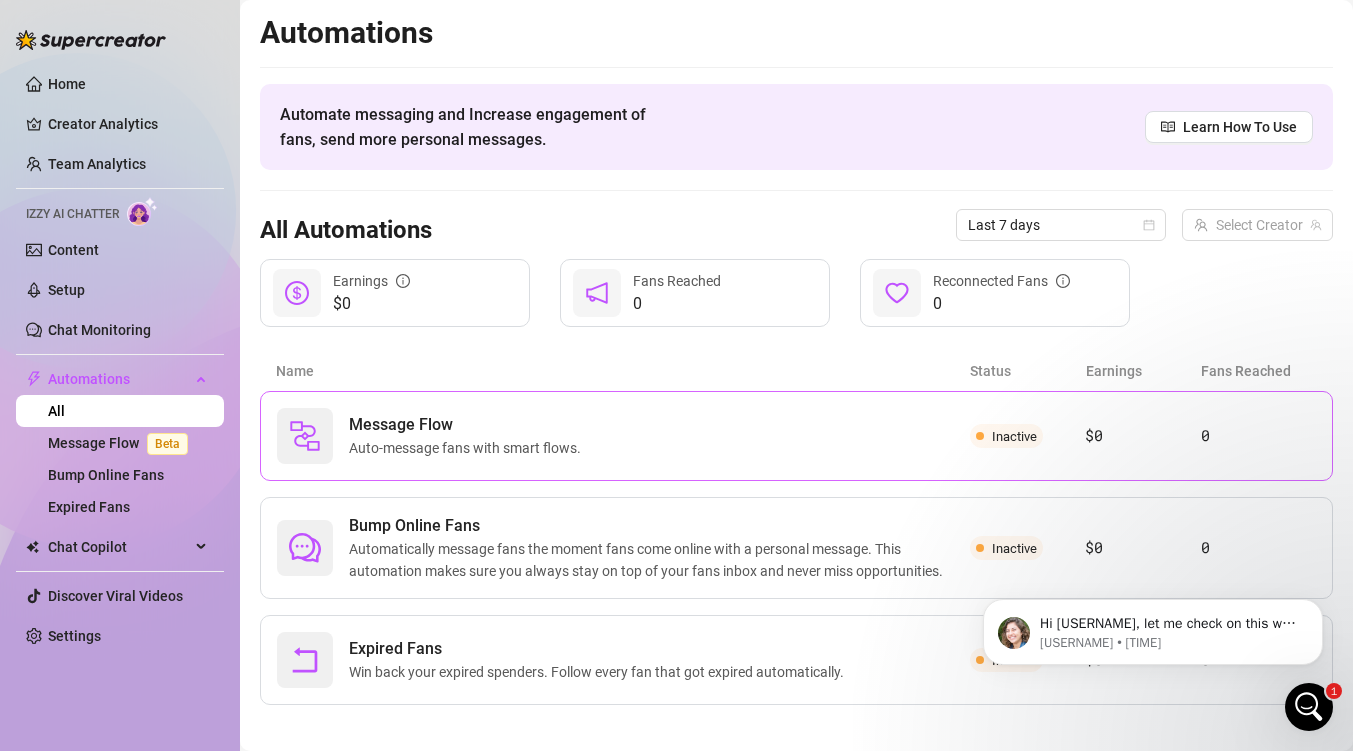 click on "Message Flow Auto-message fans with smart flows." at bounding box center [623, 436] 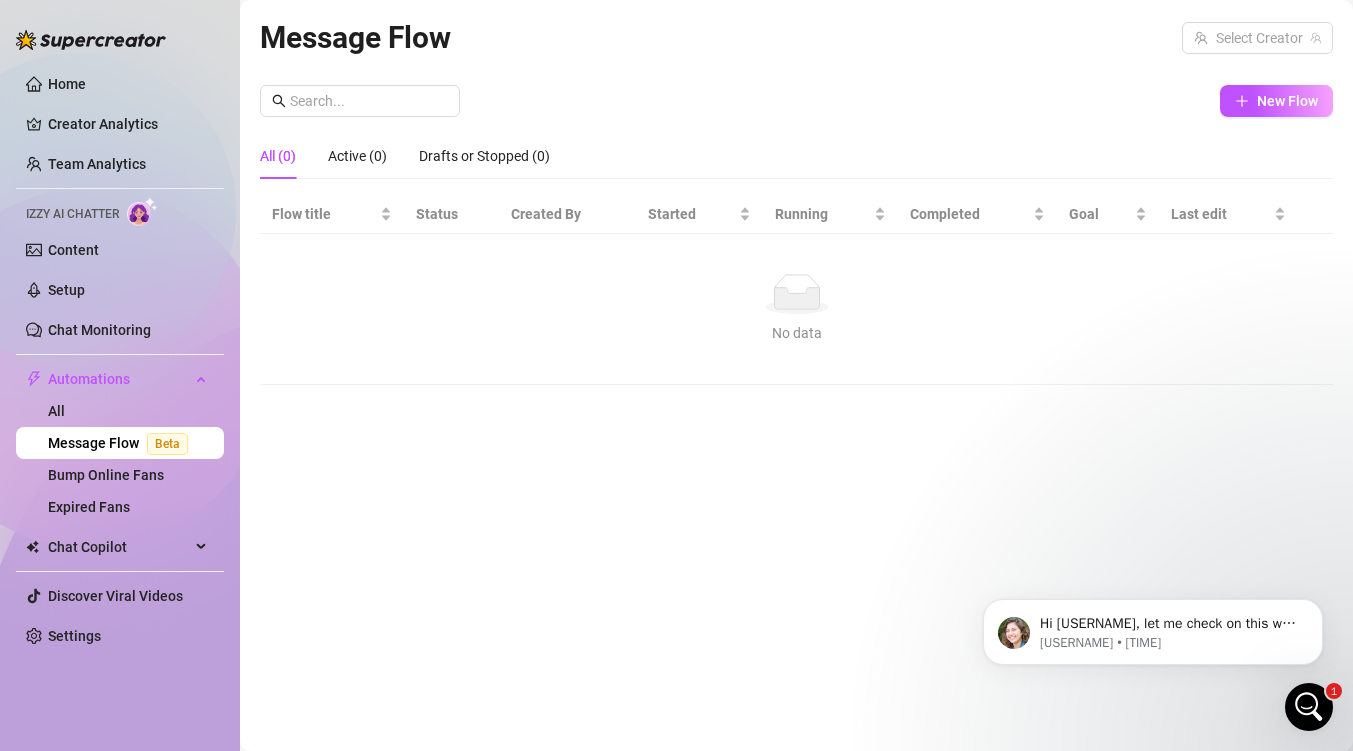 click on "All (0) Active (0) Drafts or Stopped (0)" at bounding box center [796, 164] 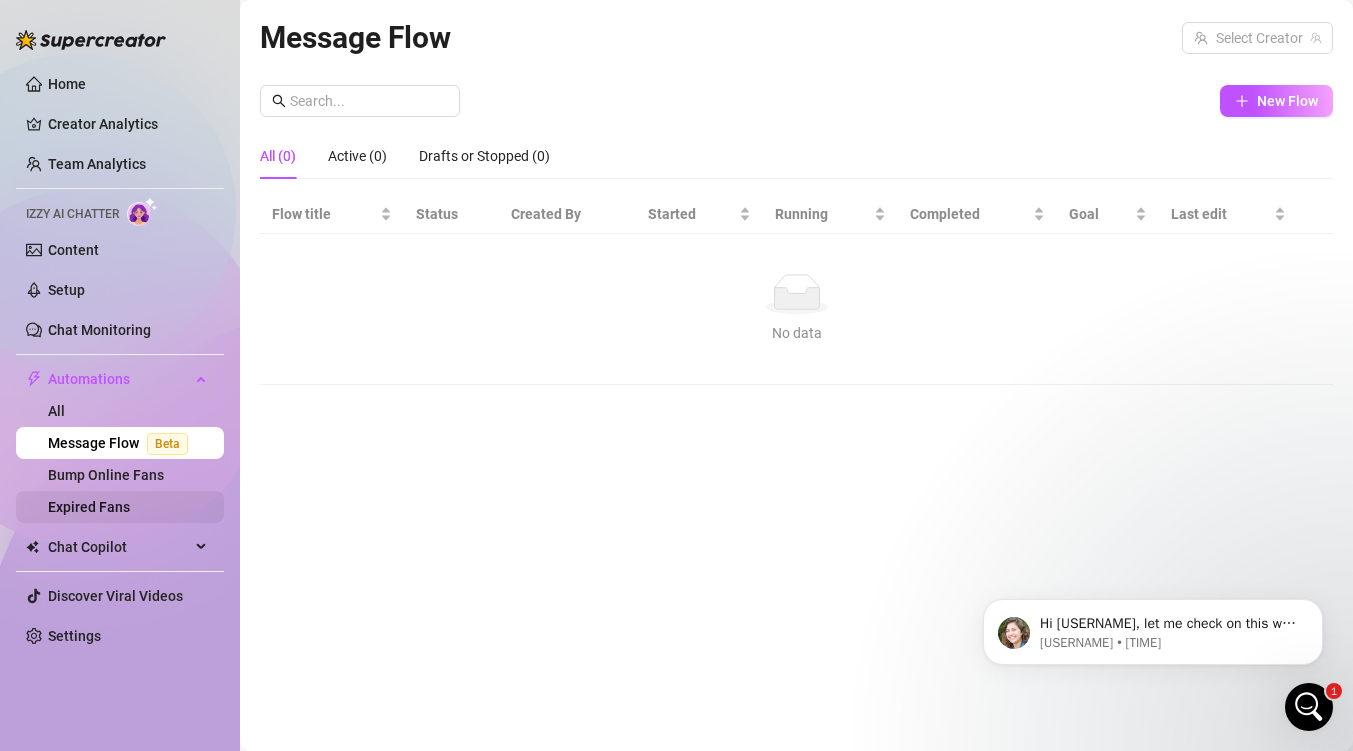 click on "Expired Fans" at bounding box center [89, 507] 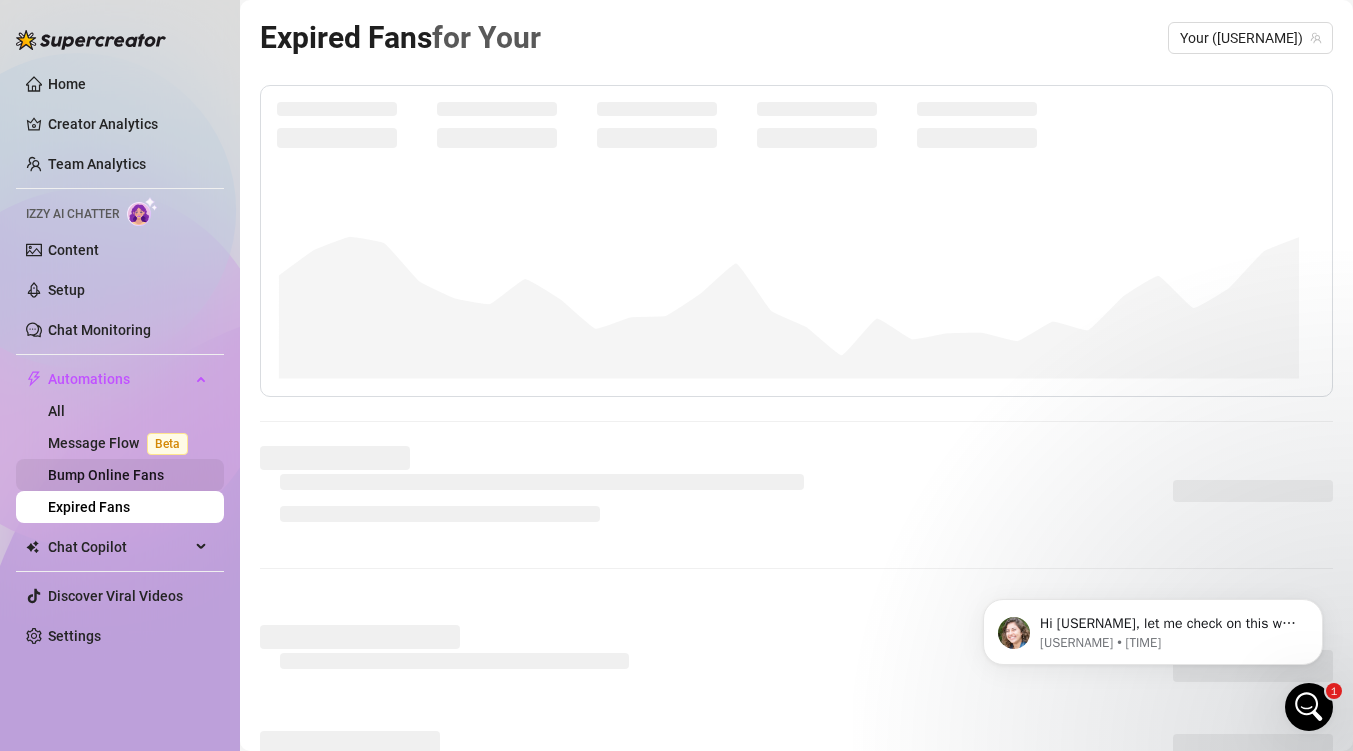 click on "Bump Online Fans" at bounding box center [106, 475] 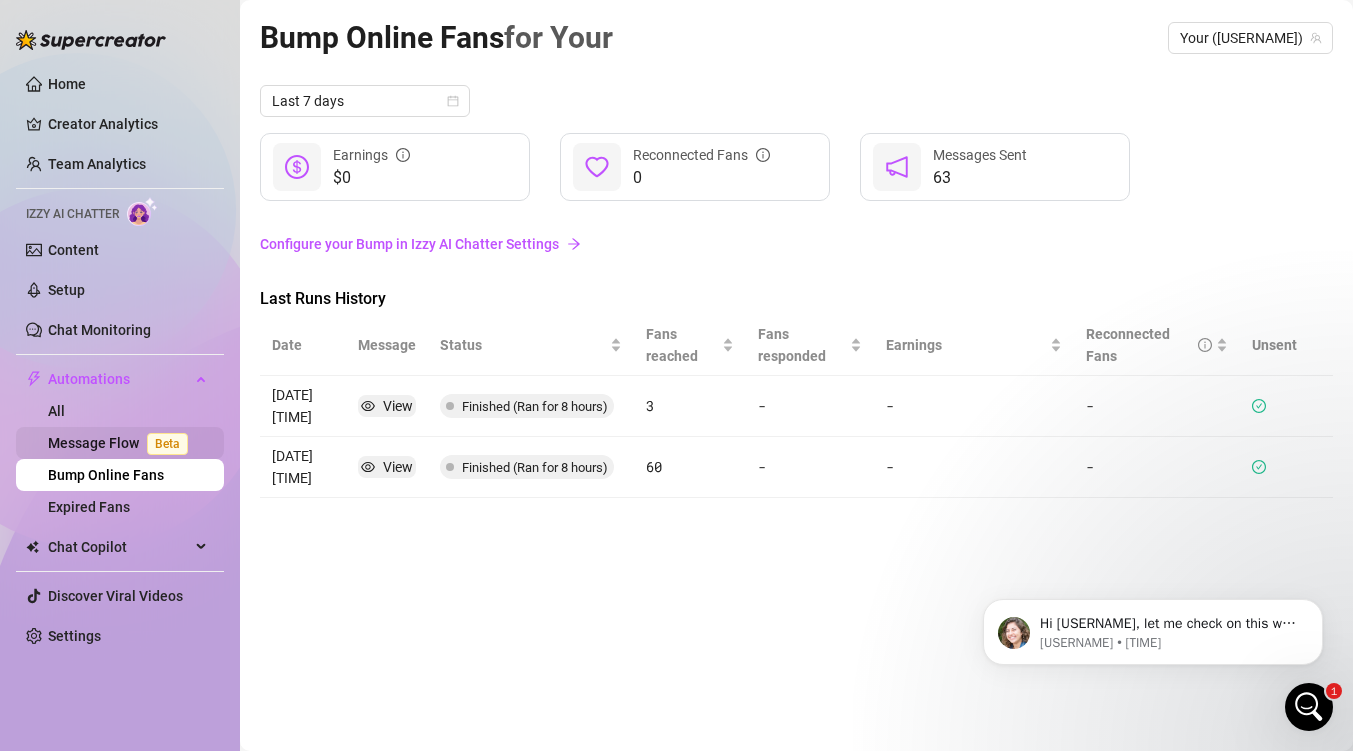click on "Message Flow Beta" at bounding box center (122, 443) 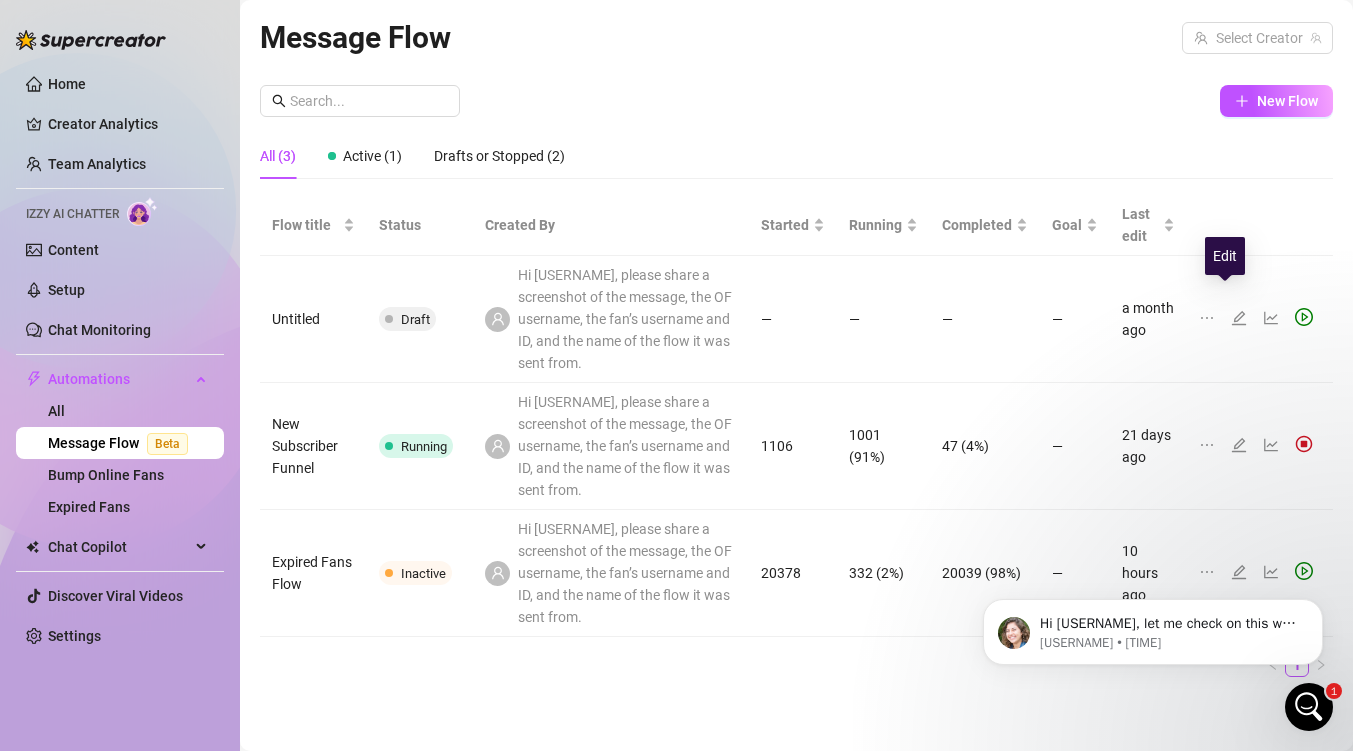 click 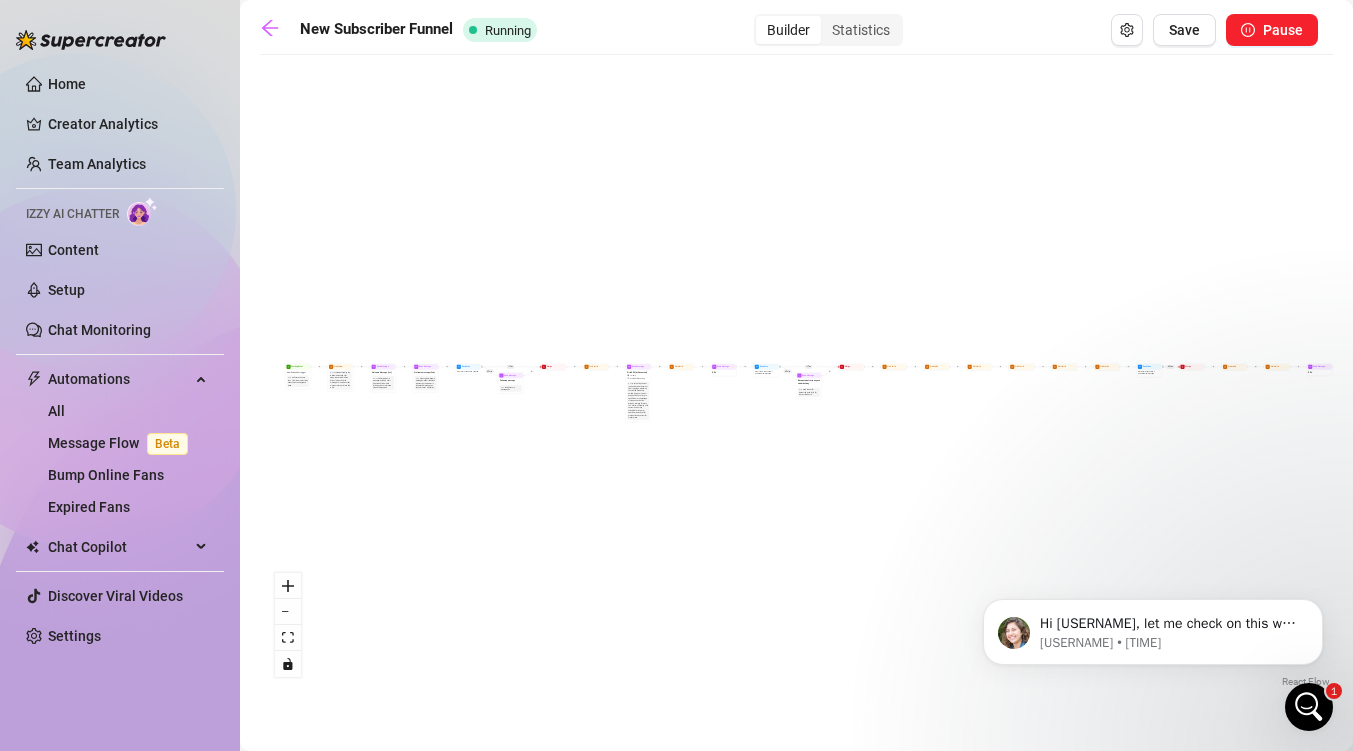 drag, startPoint x: 759, startPoint y: 320, endPoint x: 873, endPoint y: 322, distance: 114.01754 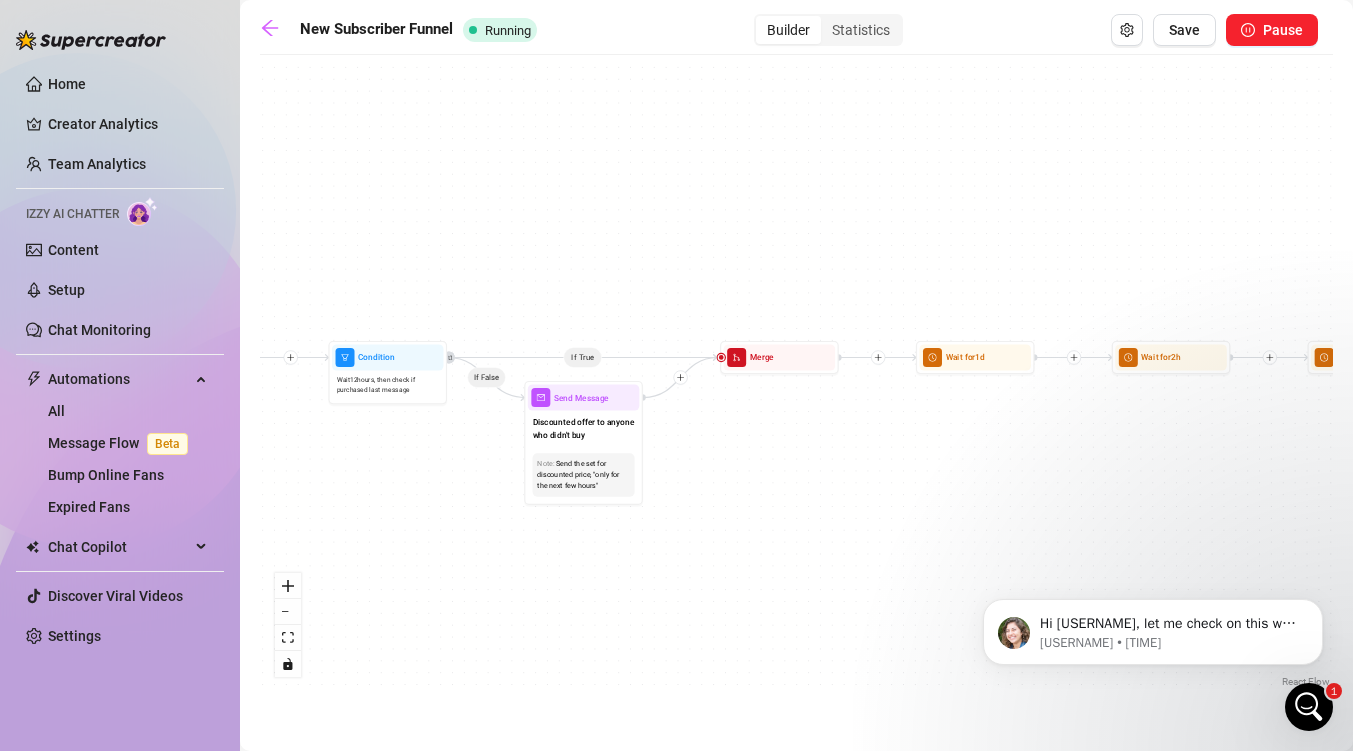 drag, startPoint x: 687, startPoint y: 604, endPoint x: 915, endPoint y: 407, distance: 301.31876 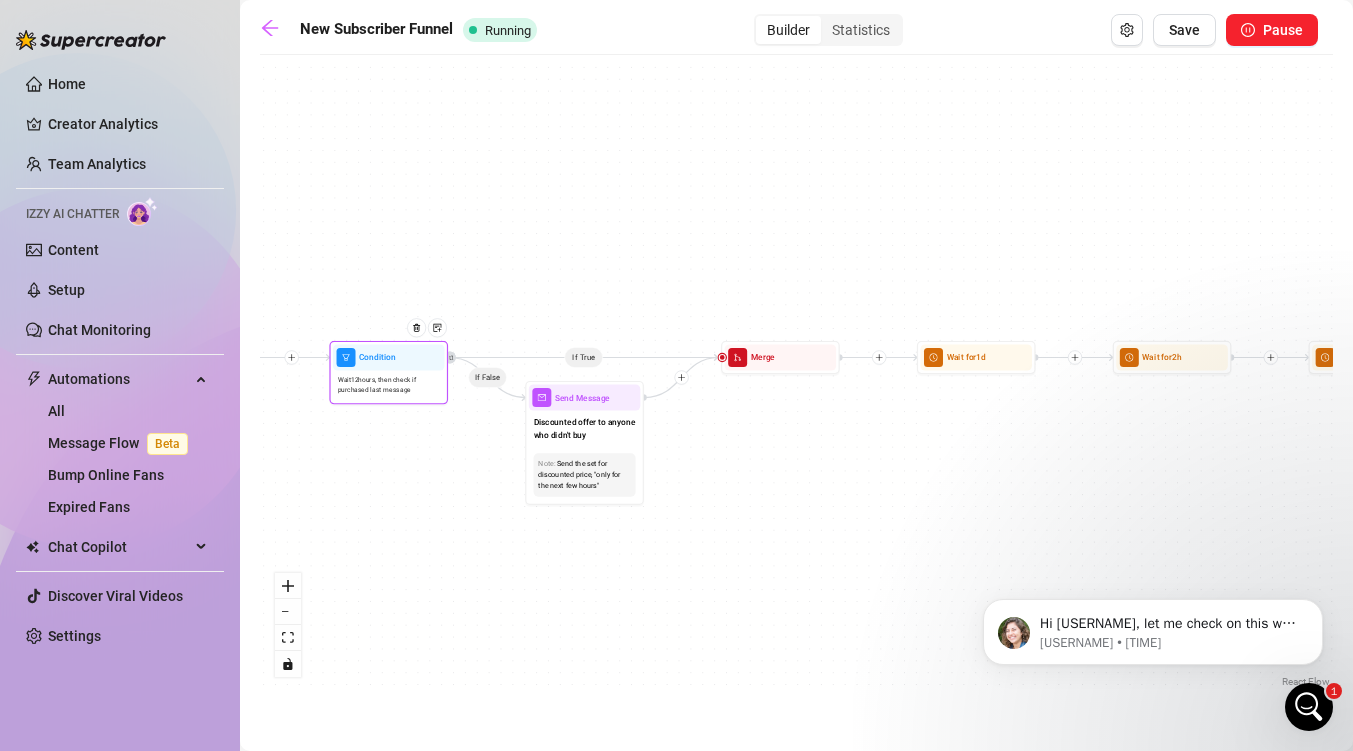 click at bounding box center [346, 357] 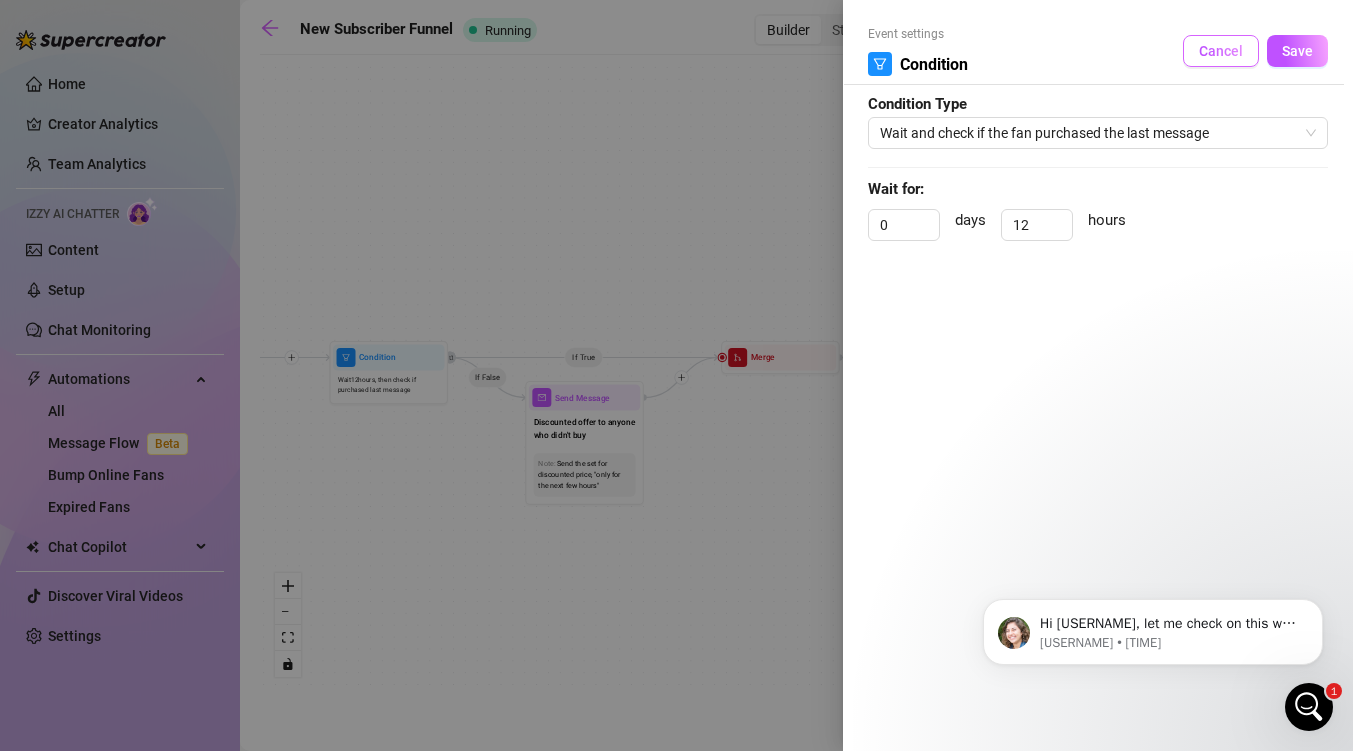 click on "Cancel" at bounding box center (1221, 51) 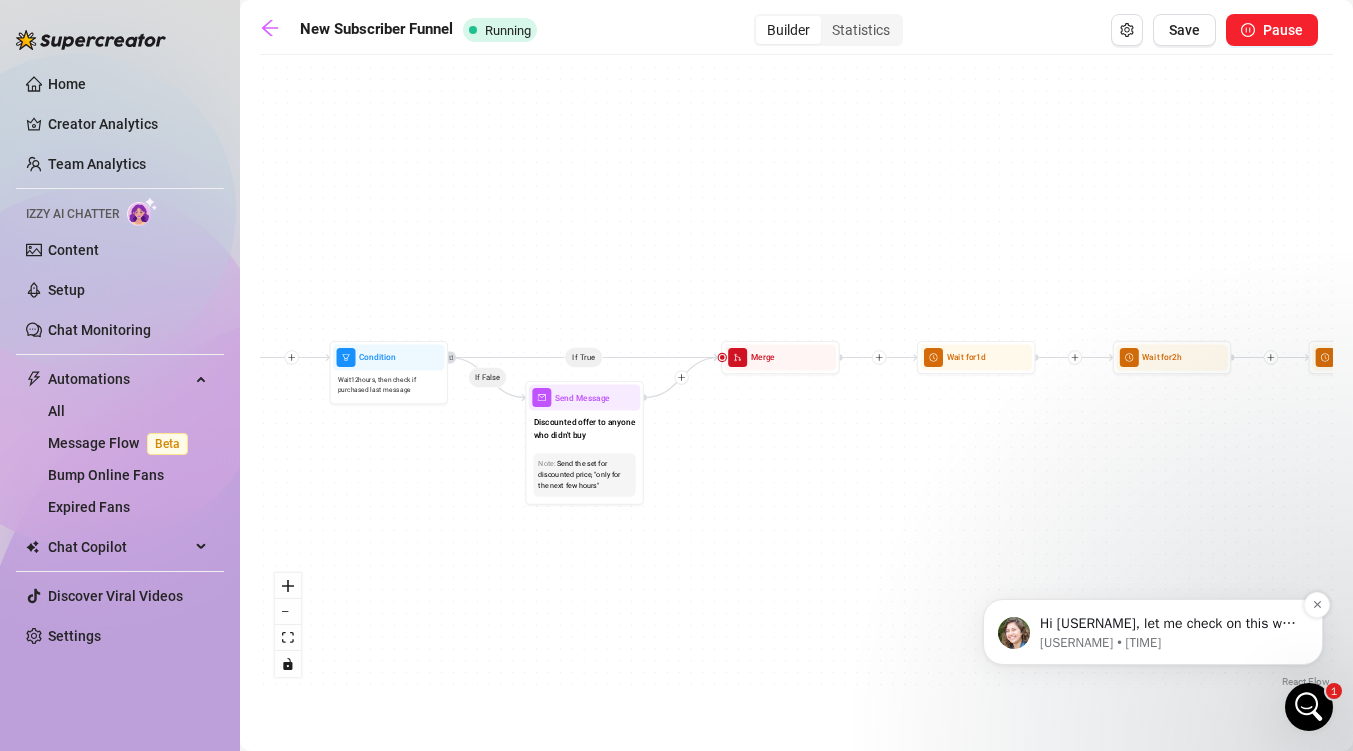 click on "Hi [USERNAME], let me check on this with my team for you, hang tight. [USERNAME] • [TIME]" at bounding box center (1153, 632) 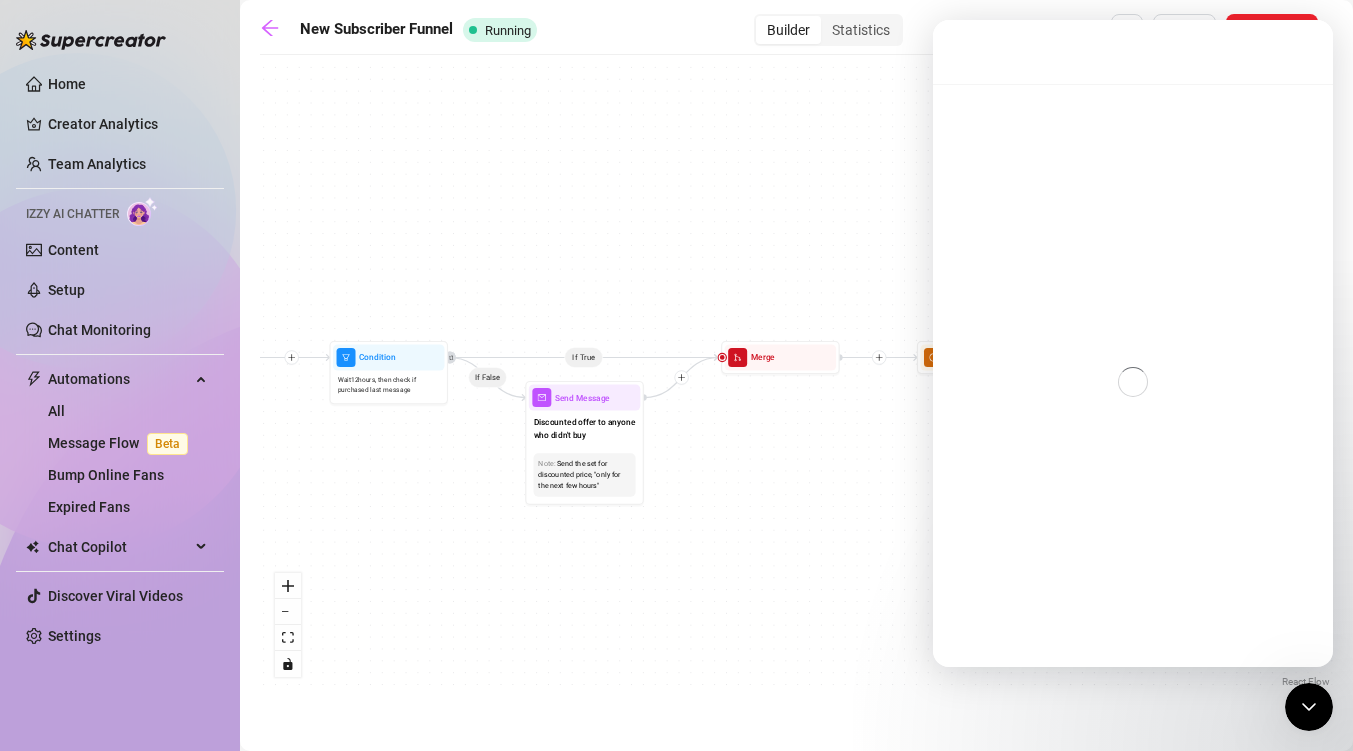 scroll, scrollTop: 0, scrollLeft: 0, axis: both 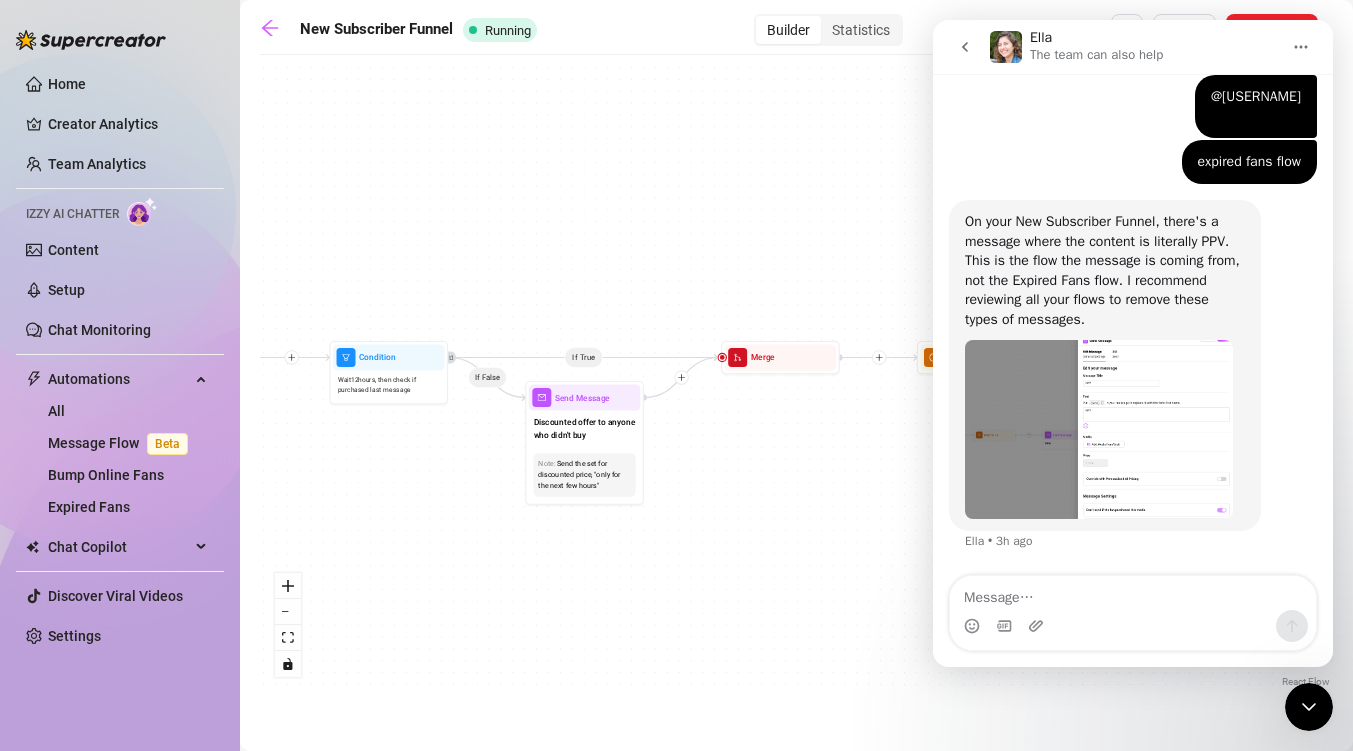 click at bounding box center [1099, 430] 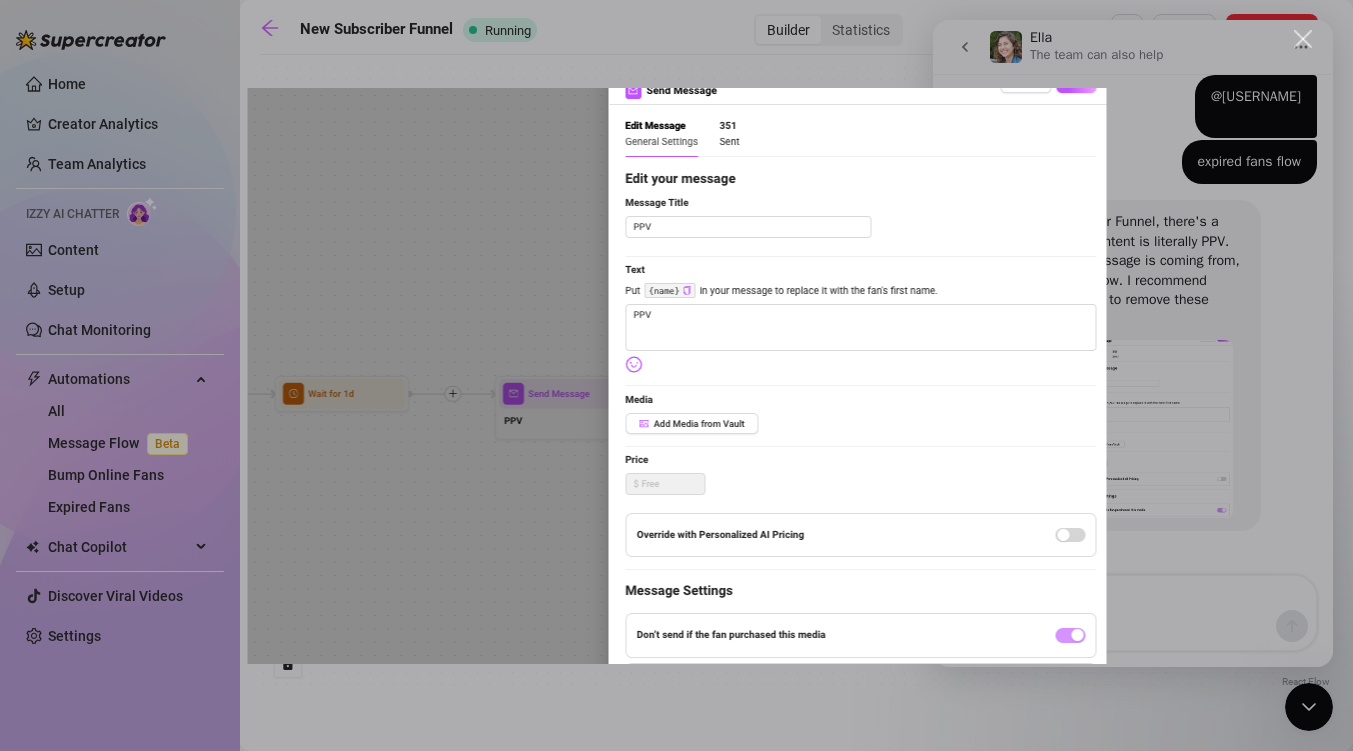 scroll, scrollTop: 0, scrollLeft: 0, axis: both 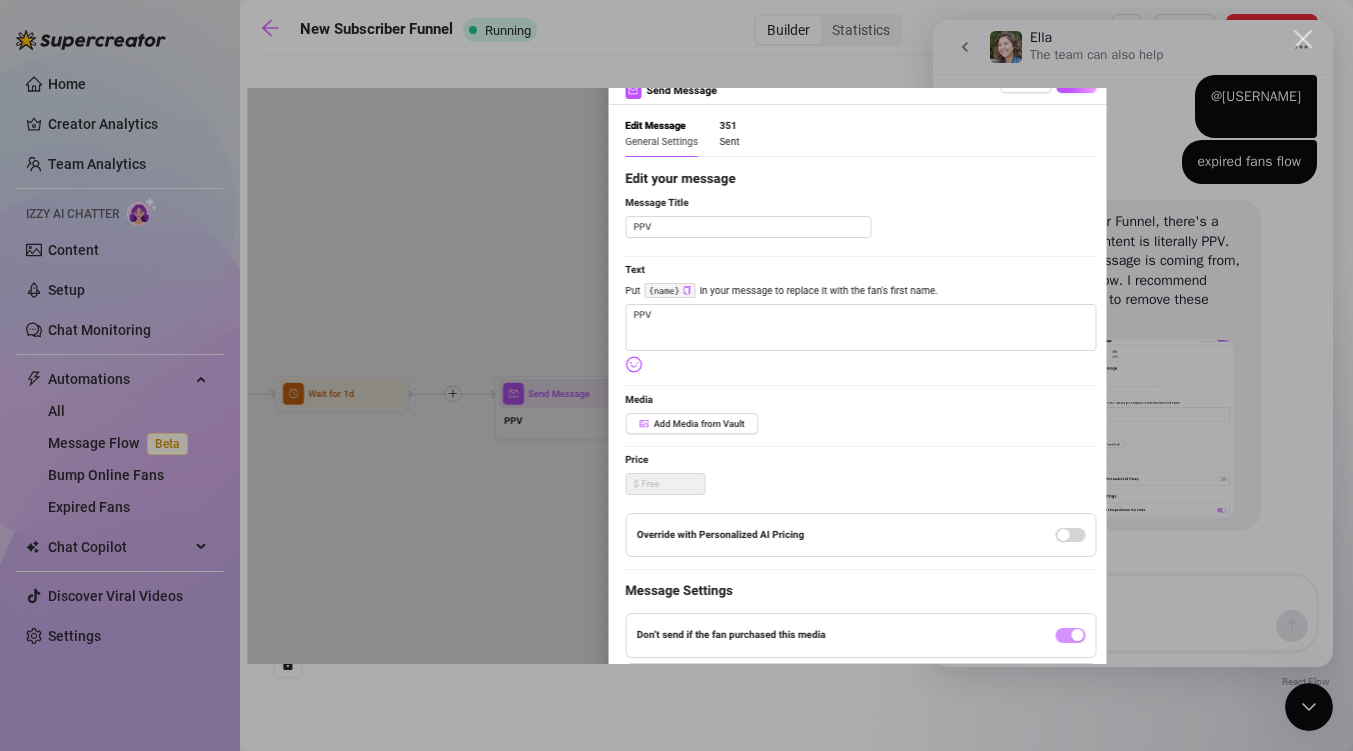 click at bounding box center (676, 375) 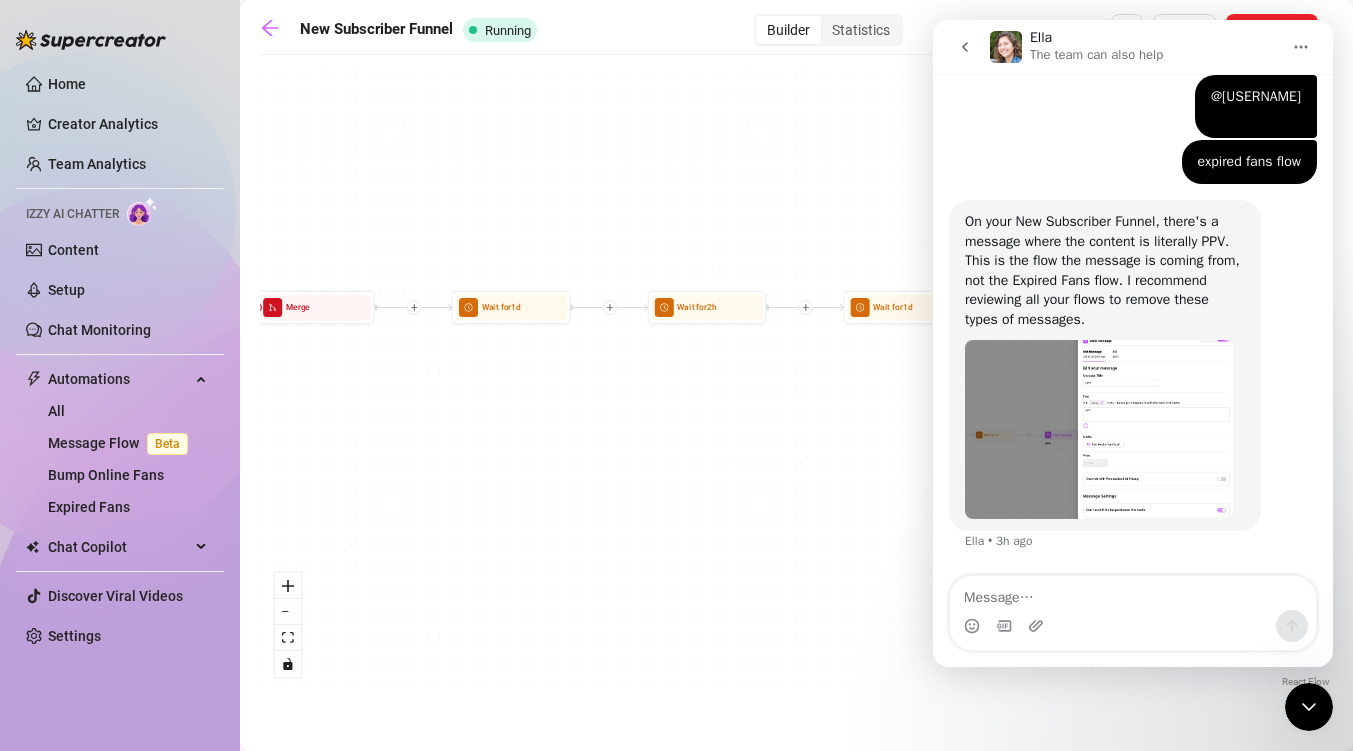 drag, startPoint x: 760, startPoint y: 334, endPoint x: 107, endPoint y: 223, distance: 662.36694 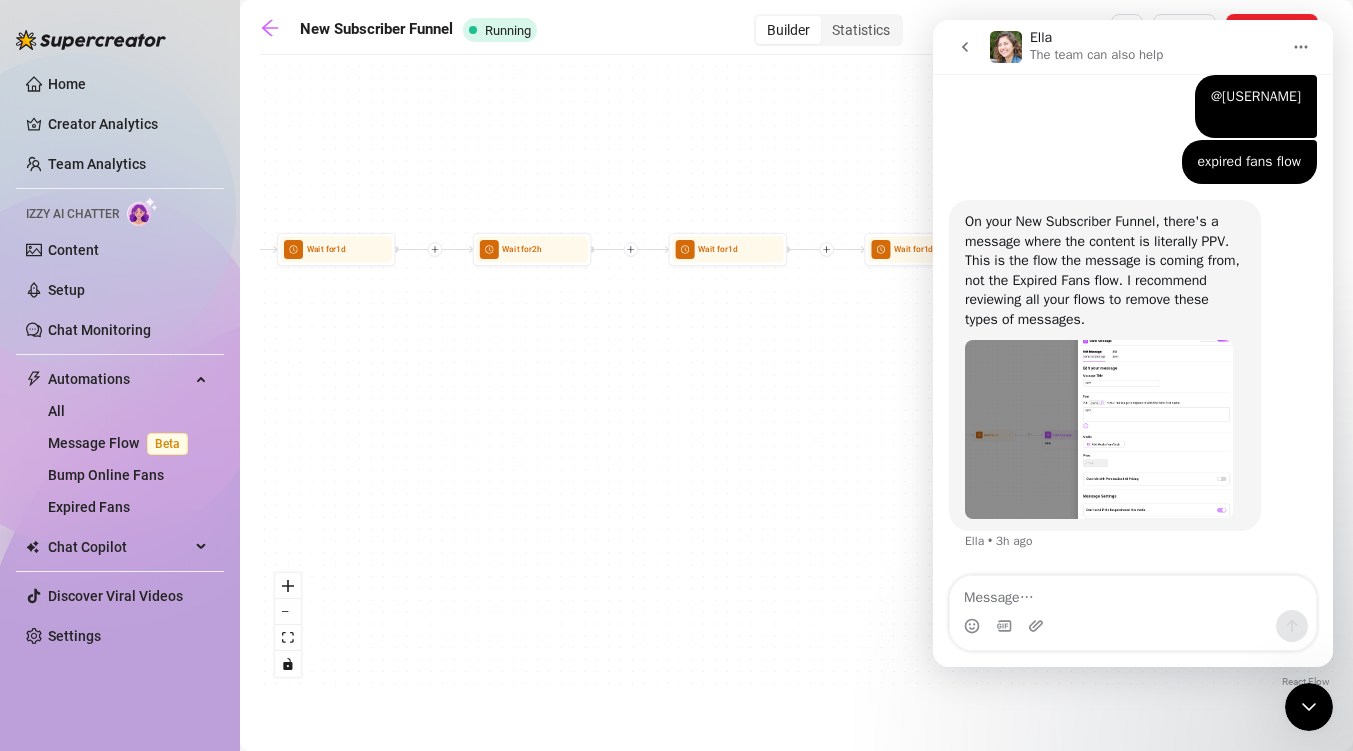 click 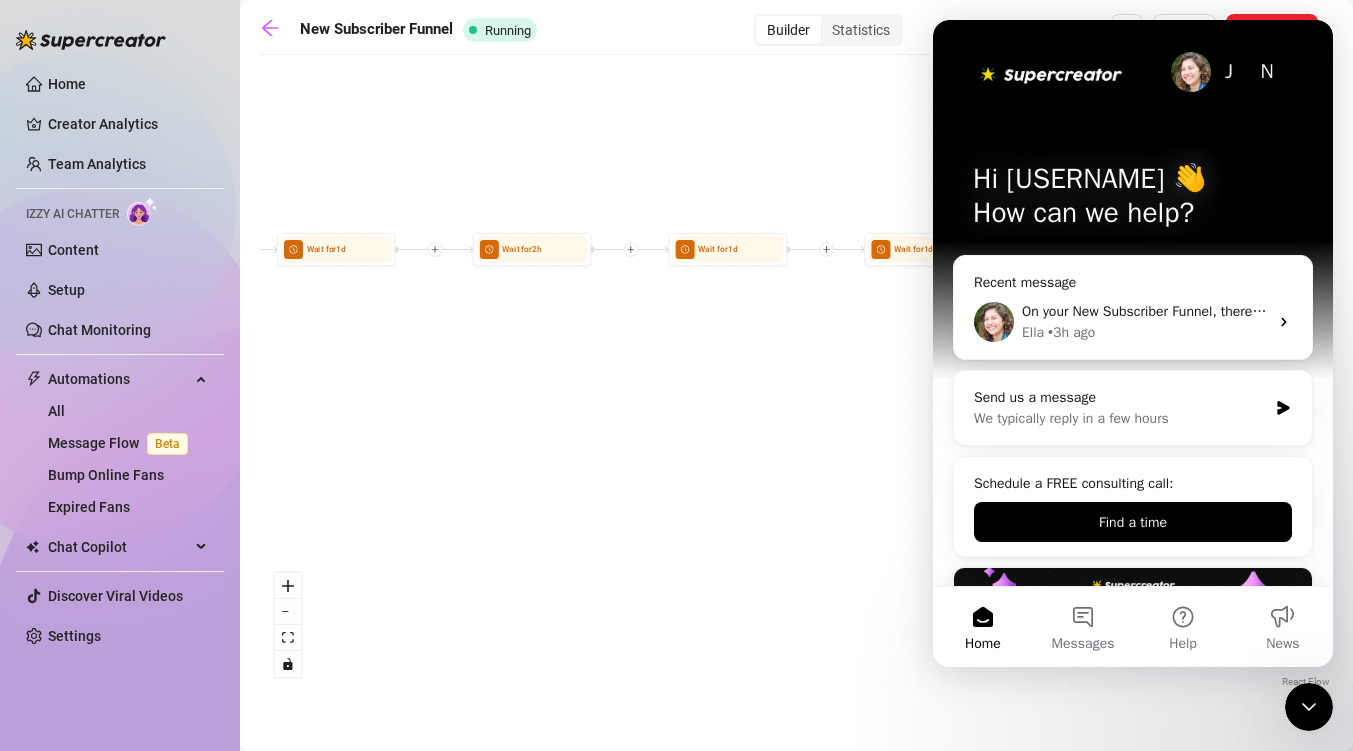scroll, scrollTop: 0, scrollLeft: 0, axis: both 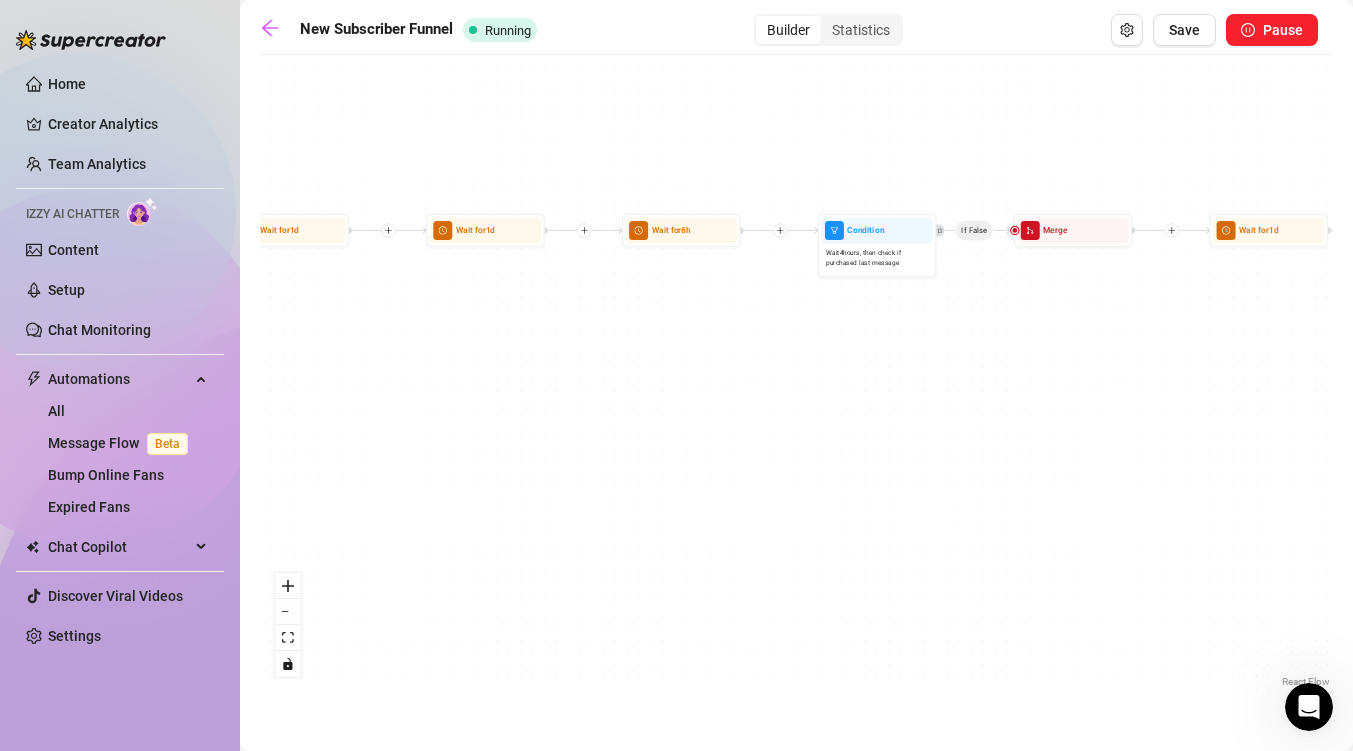 drag, startPoint x: 1108, startPoint y: 496, endPoint x: 474, endPoint y: 477, distance: 634.2846 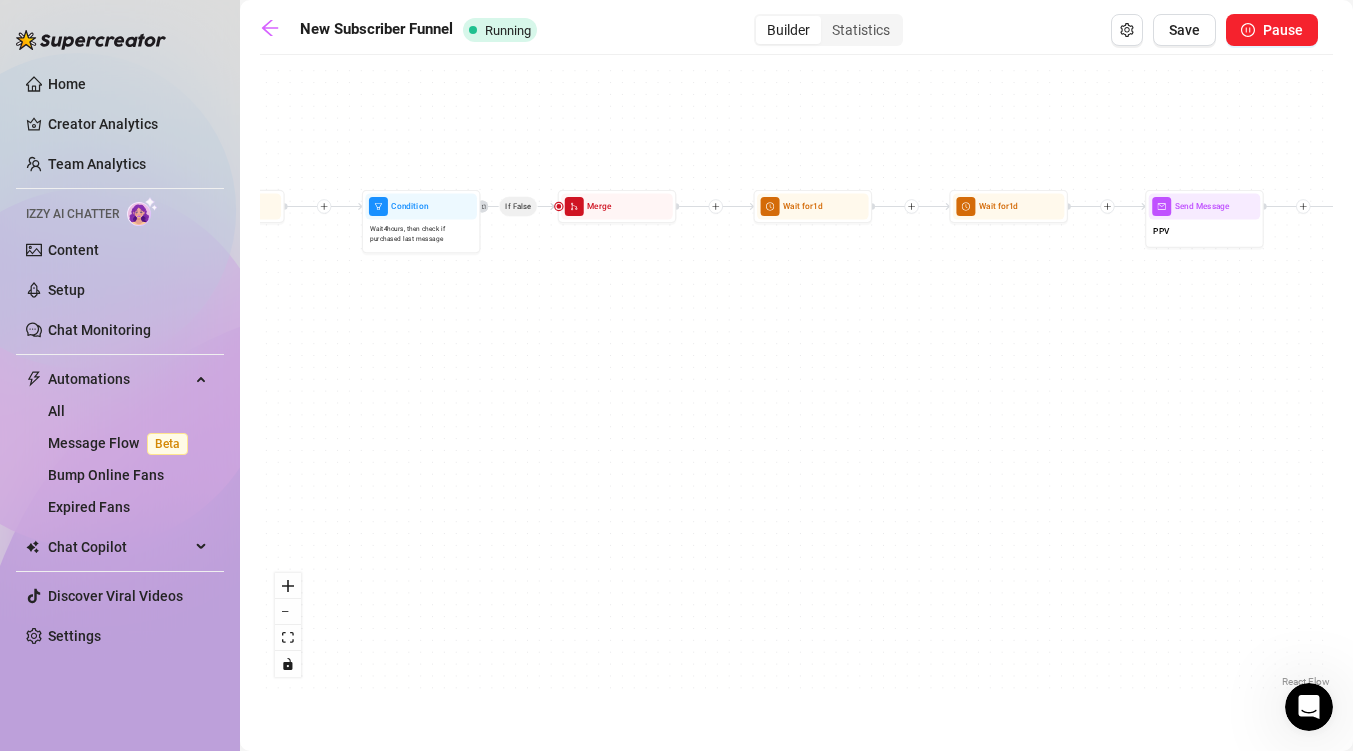 drag, startPoint x: 1022, startPoint y: 404, endPoint x: 383, endPoint y: 410, distance: 639.0282 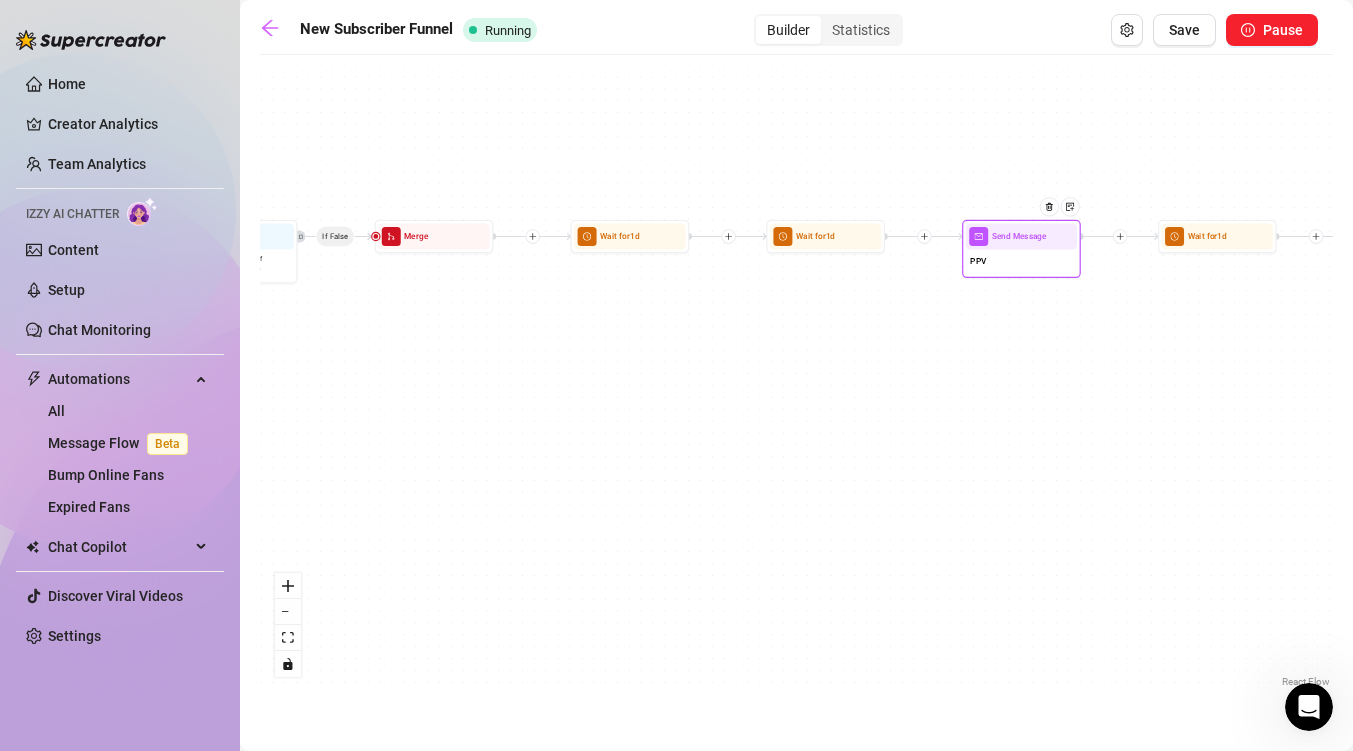 click on "PPV" at bounding box center (1022, 262) 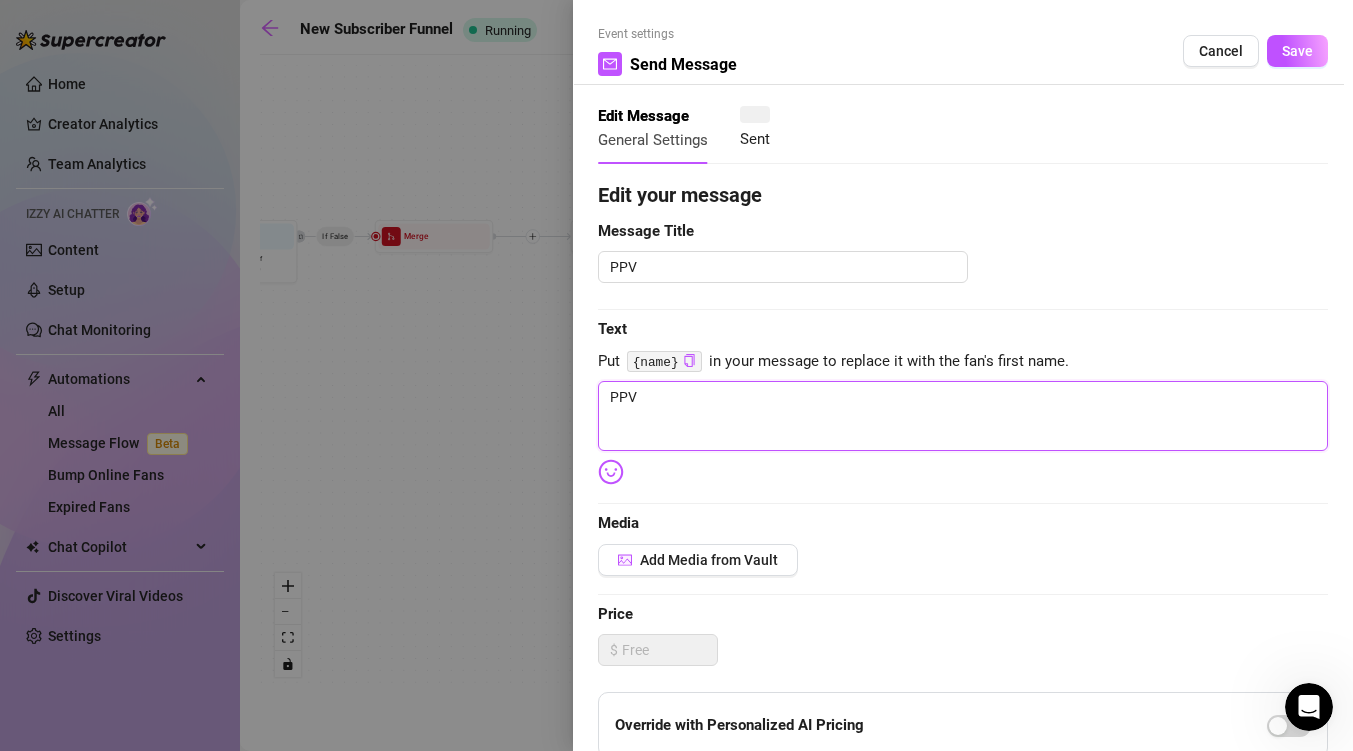 click on "PPV" at bounding box center (963, 416) 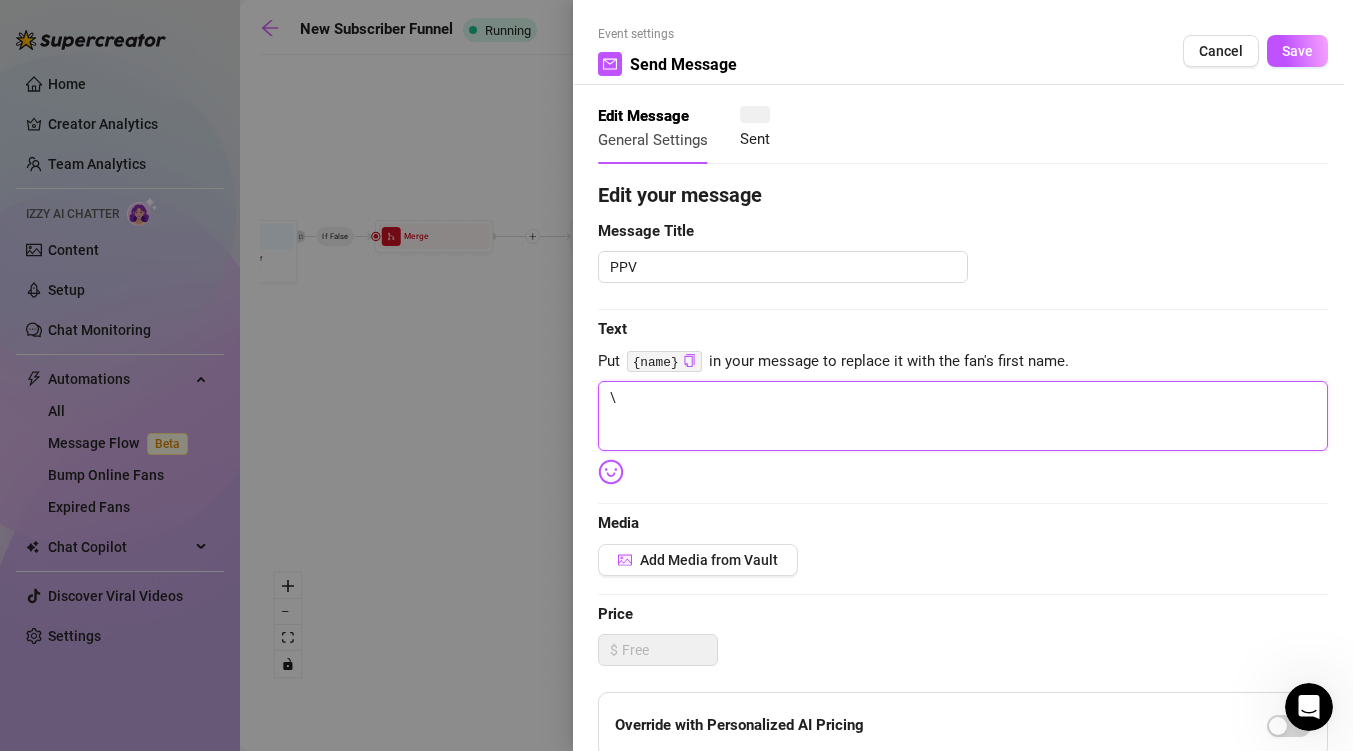 type on "\\" 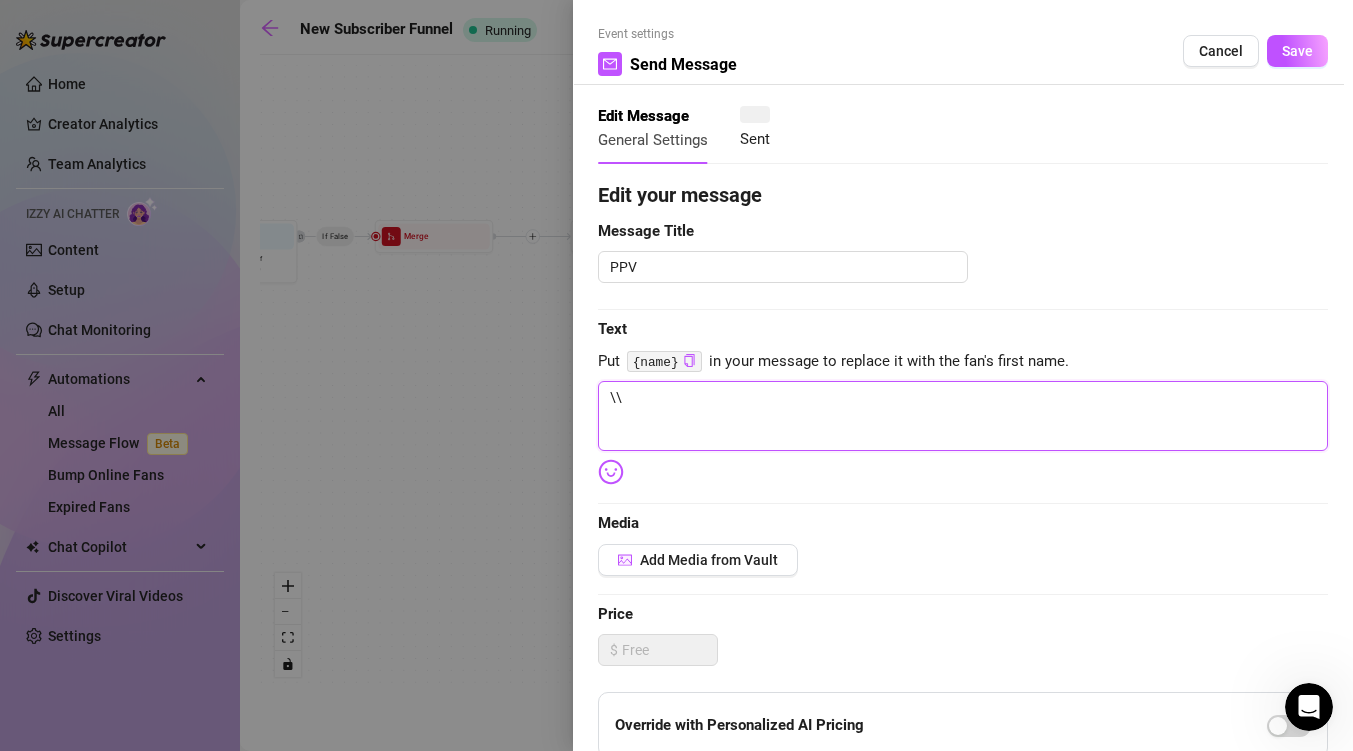 type on "\\\" 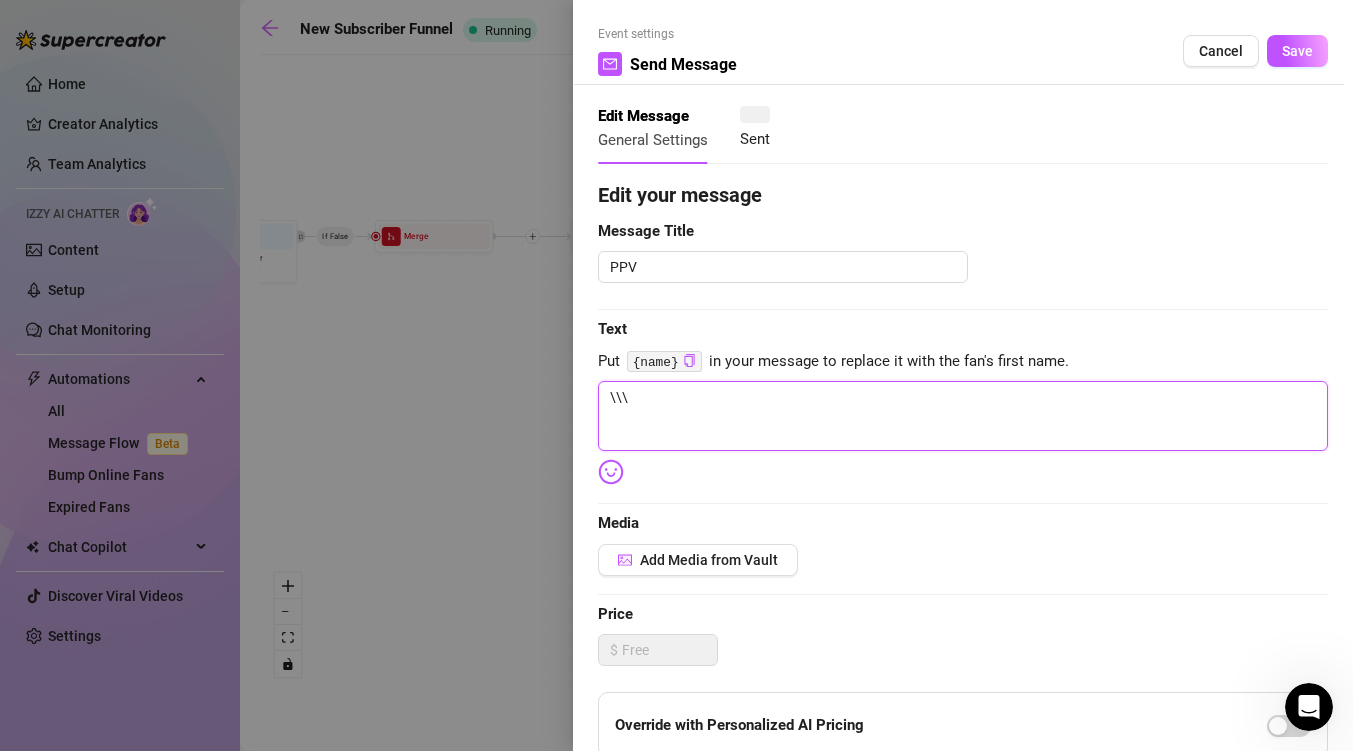 type on "\\" 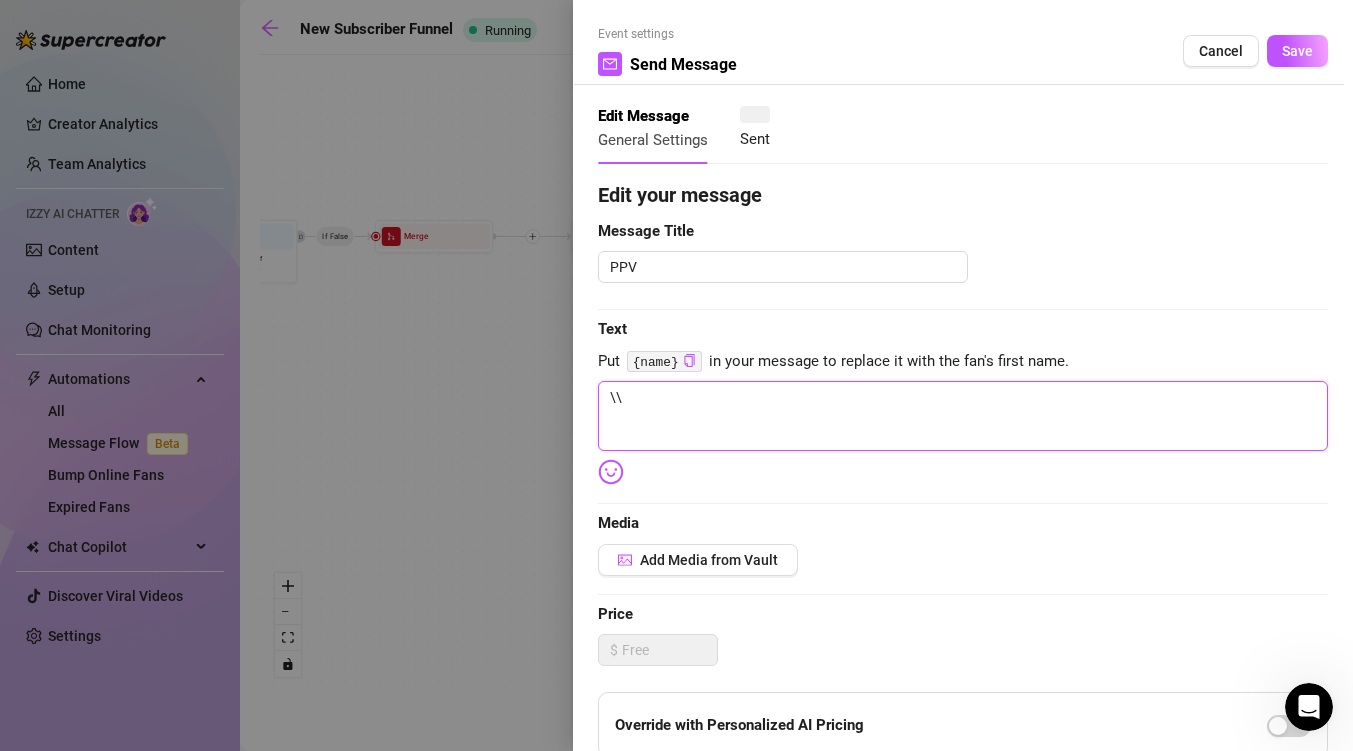 type on "\" 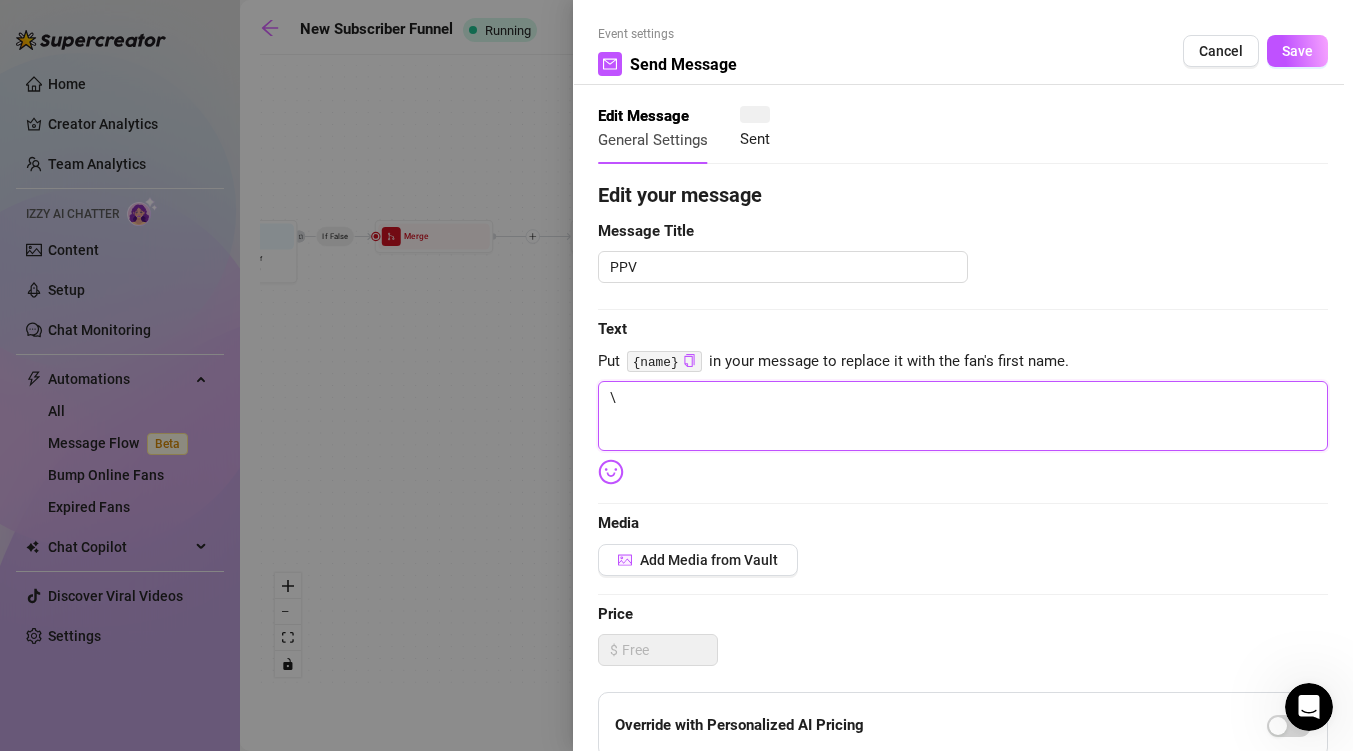 type on "Write your message here" 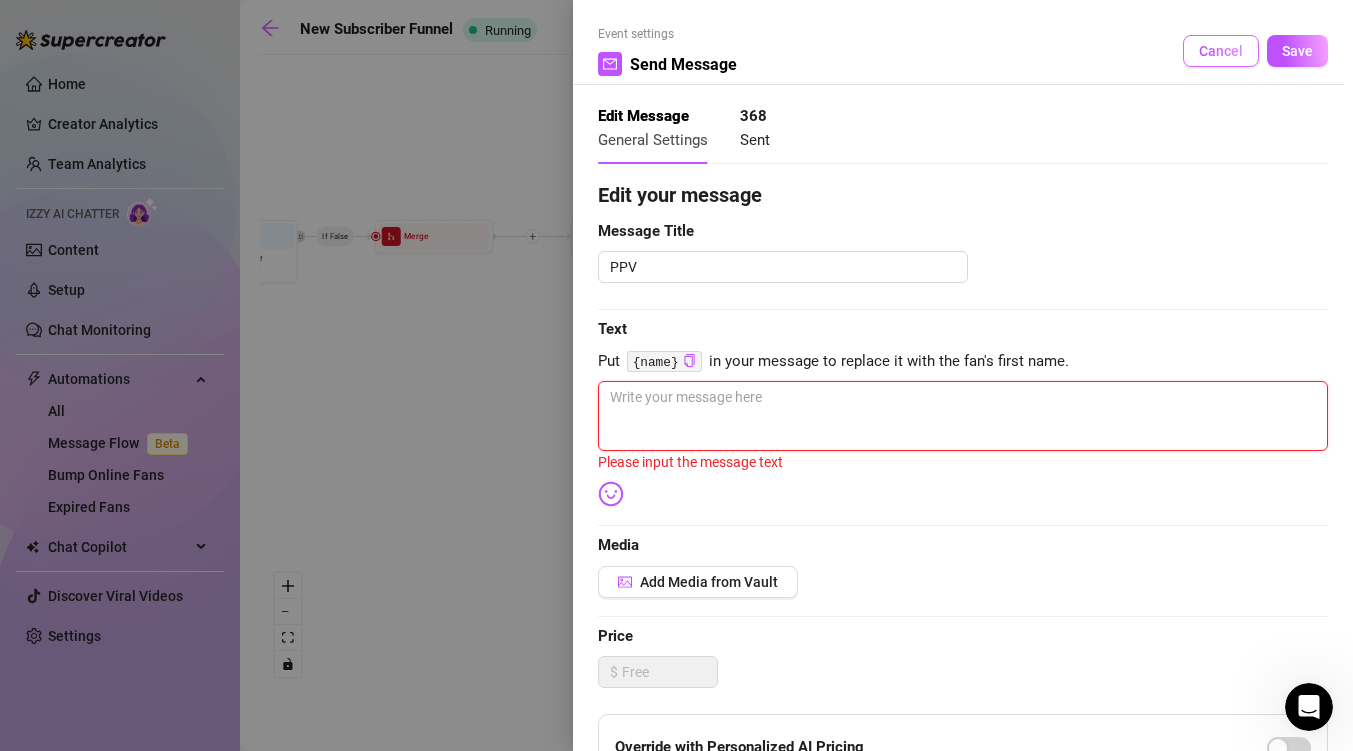 type 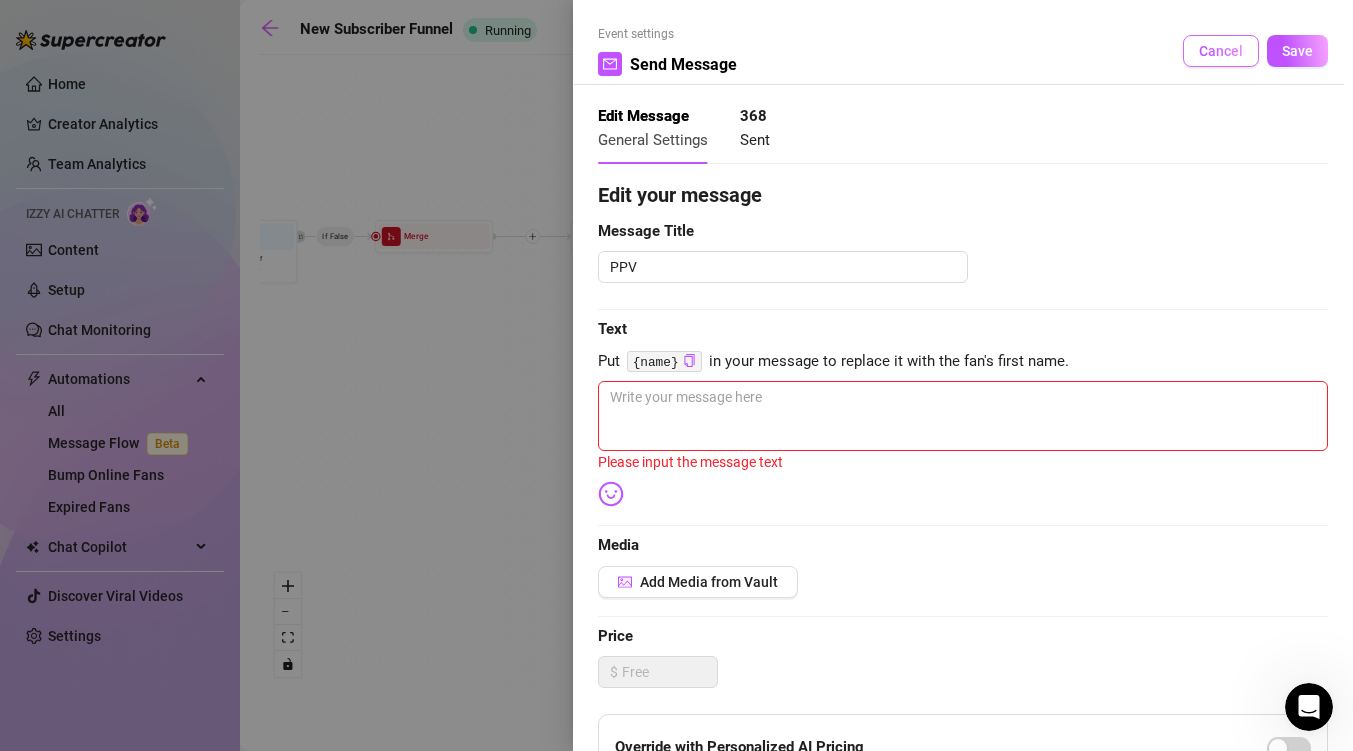 click on "Cancel" at bounding box center (1221, 51) 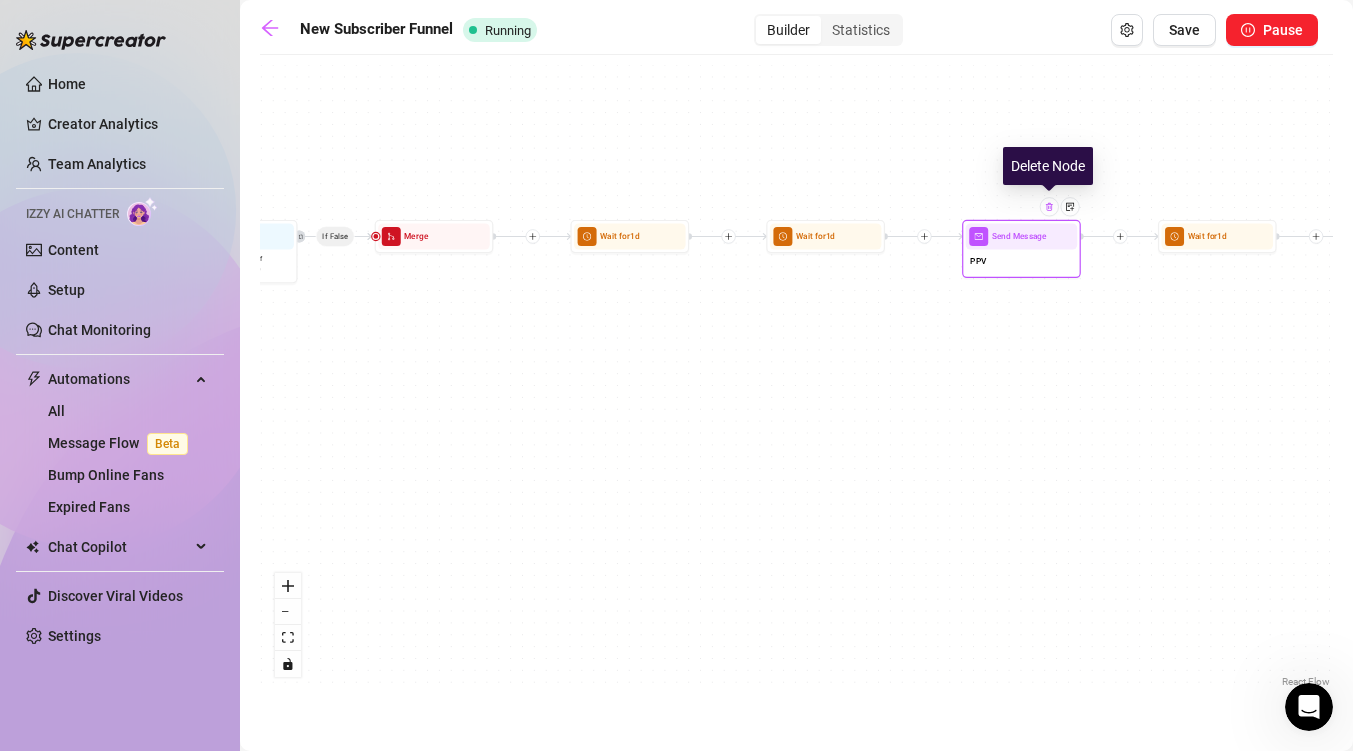 click at bounding box center [1049, 206] 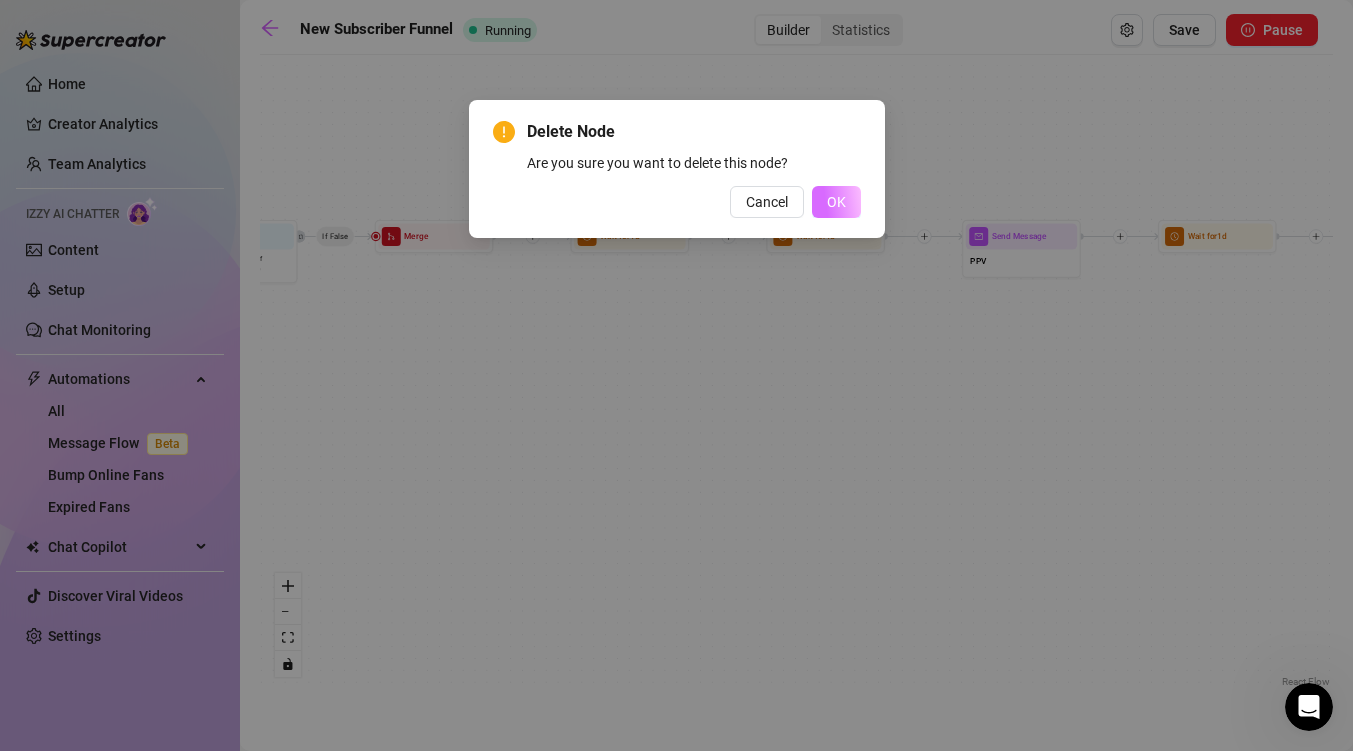 click on "OK" at bounding box center (836, 202) 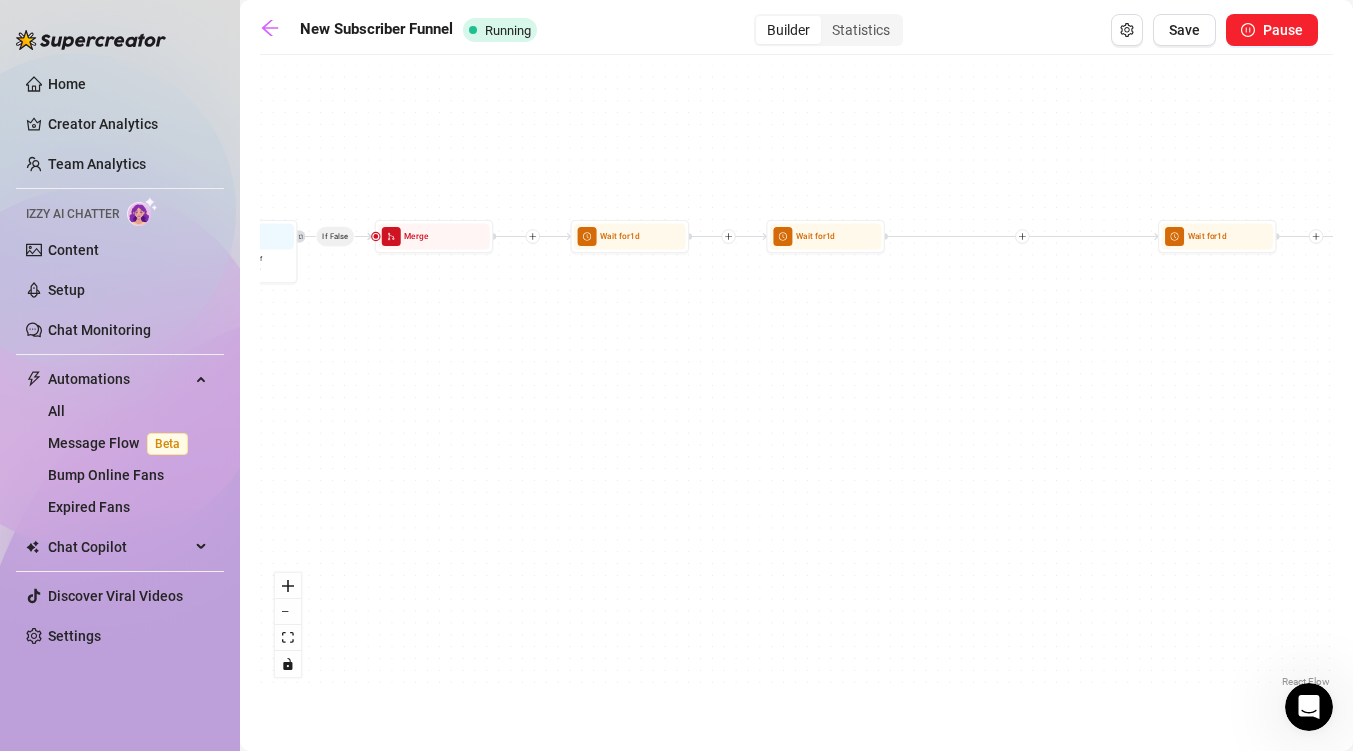 click on "Wait for  [TIME]  Wait for  [TIME]  Wait for  [TIME]  Wait for  [TIME]  Wait for  [TIME]  Condition Wait  [TIME] , then check if purchased last message Wait for  [TIME]  Send Message Follow up message Note: Nudge fans to message you Condition Wait  [TIME] , then check if replied Send Message Discounted offer to anyone who didn't buy Note: Send the set for discounted price, "only for the next few hours" Condition Wait  [TIME] , then check if purchased last message Starting Event New Subscriber Trigger Note: Sell content to new fans - from the moment they subscribe until they spend $[AMOUNT] Wait for  [TIME] Note: Instead of sending the welcome message right away, wait a few minutes and only then send the message. This makes it feel more authentic and less like a bot. Send Message Welcome Message (1st) Note: The first welcome message. Include a short free video of the model talking, and another tease video under paywall. Send Message Welcome message (2nd) Note: Wait for" at bounding box center (796, 378) 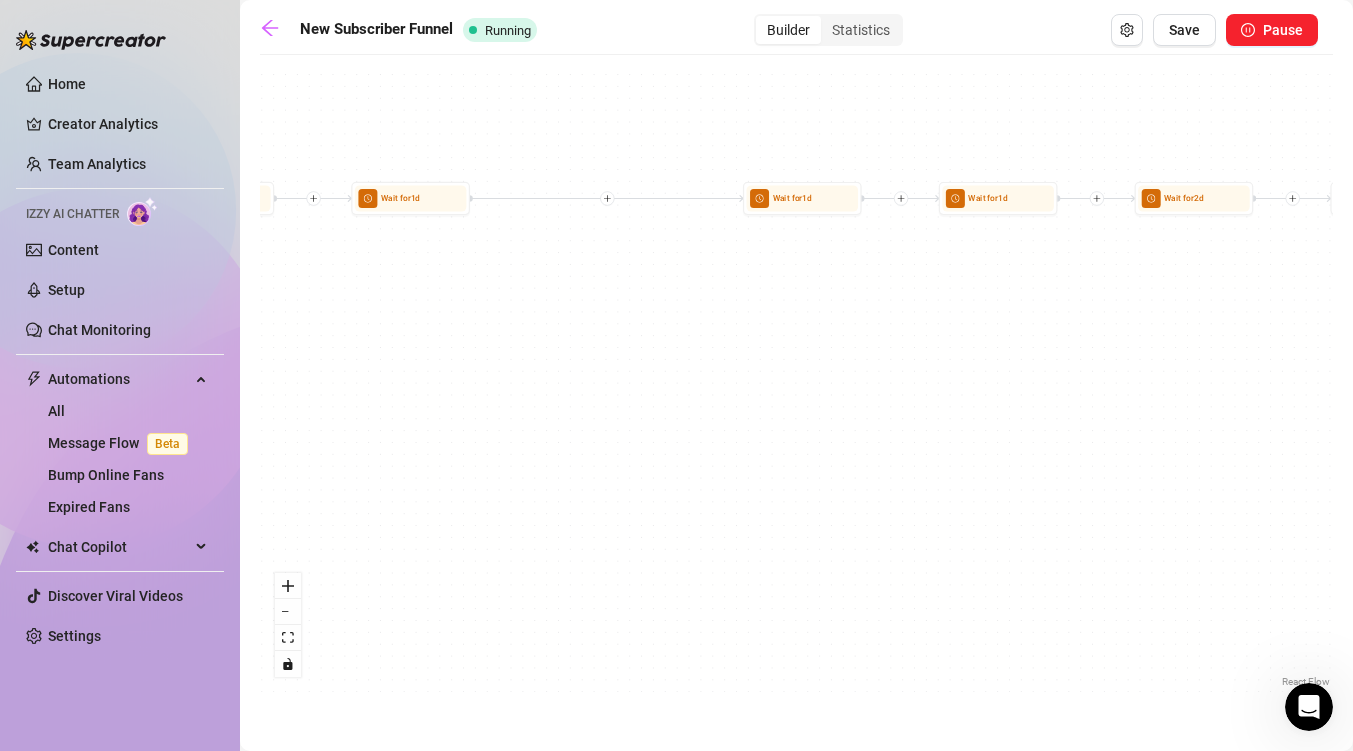 drag, startPoint x: 829, startPoint y: 390, endPoint x: 248, endPoint y: 361, distance: 581.7233 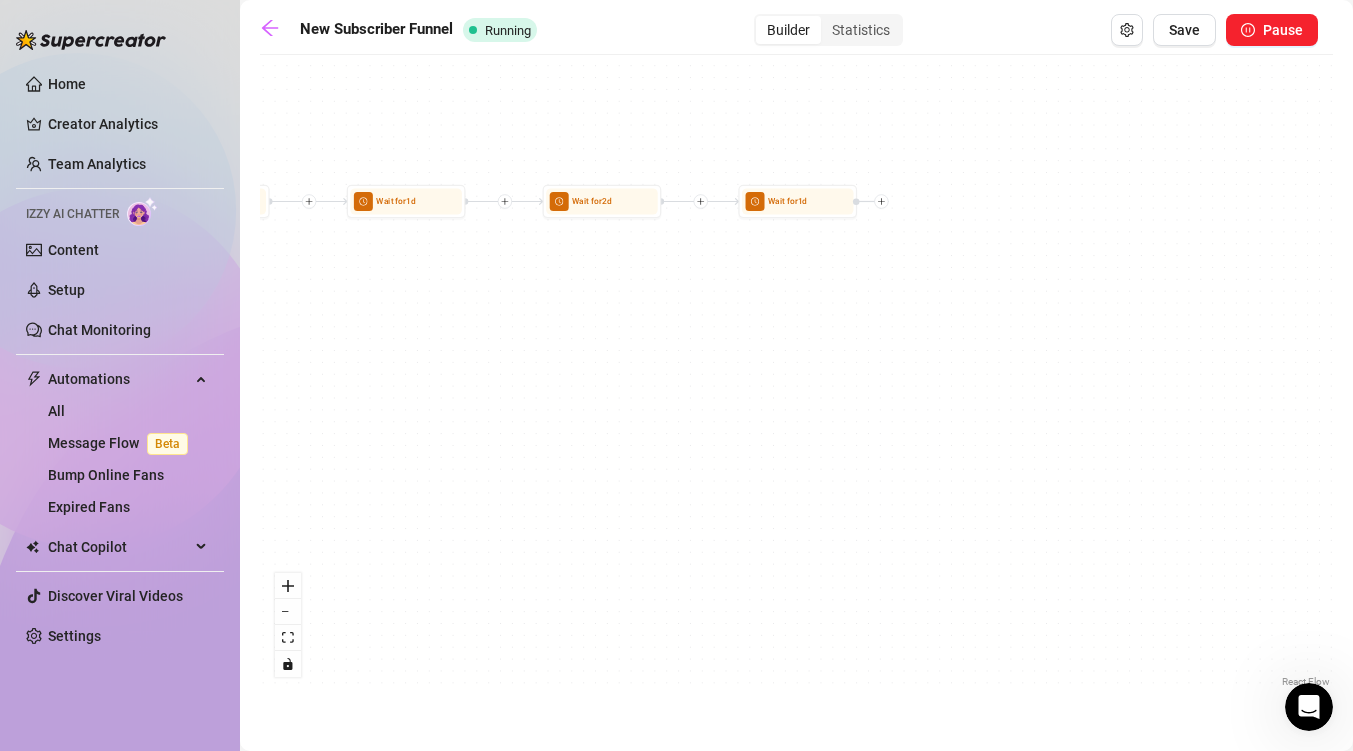 drag, startPoint x: 868, startPoint y: 399, endPoint x: 662, endPoint y: 549, distance: 254.82542 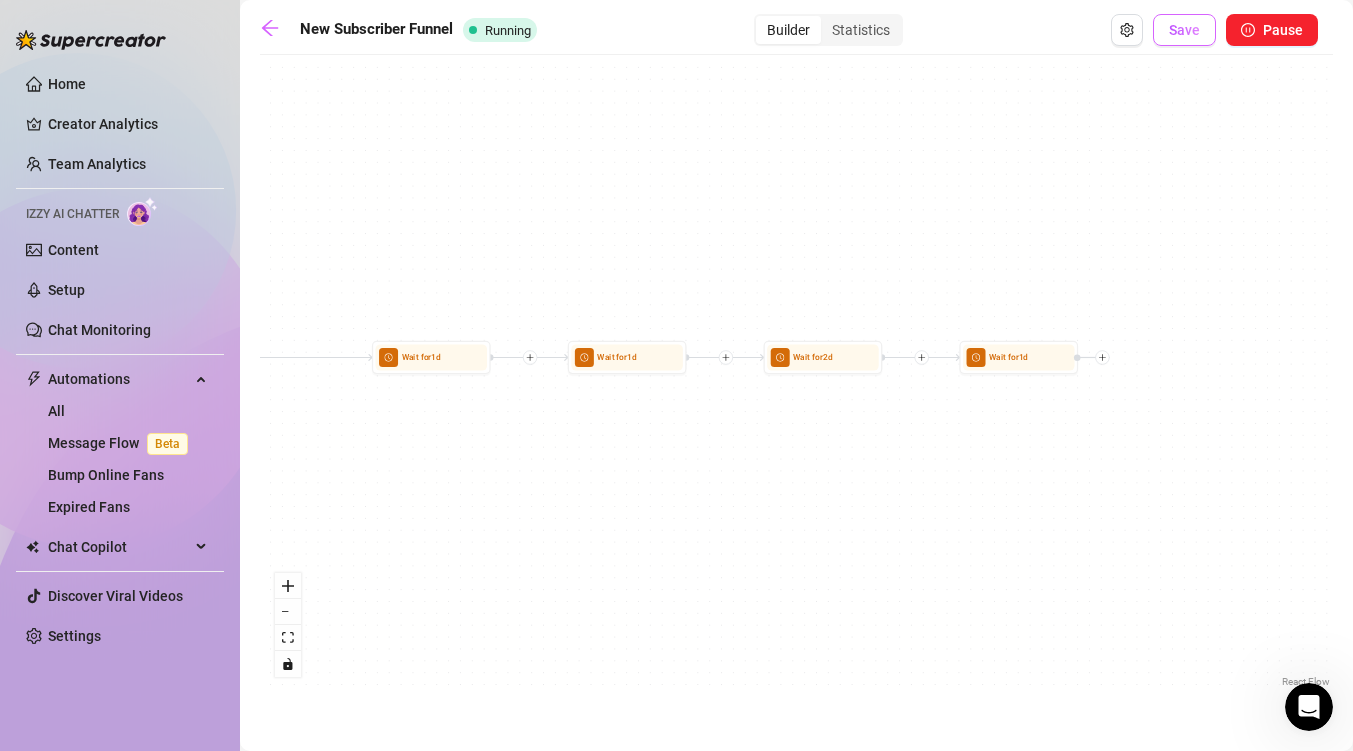 click on "Save" at bounding box center (1184, 30) 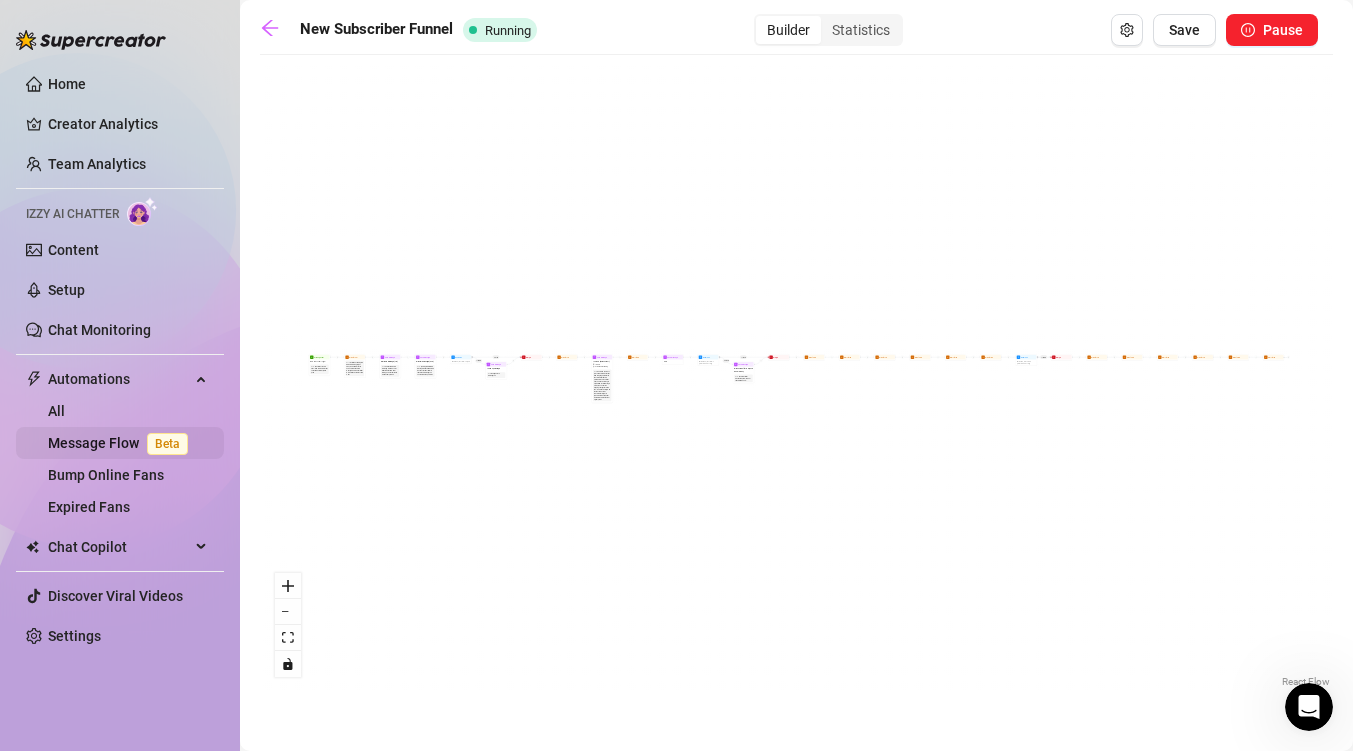 click on "Beta" at bounding box center (167, 444) 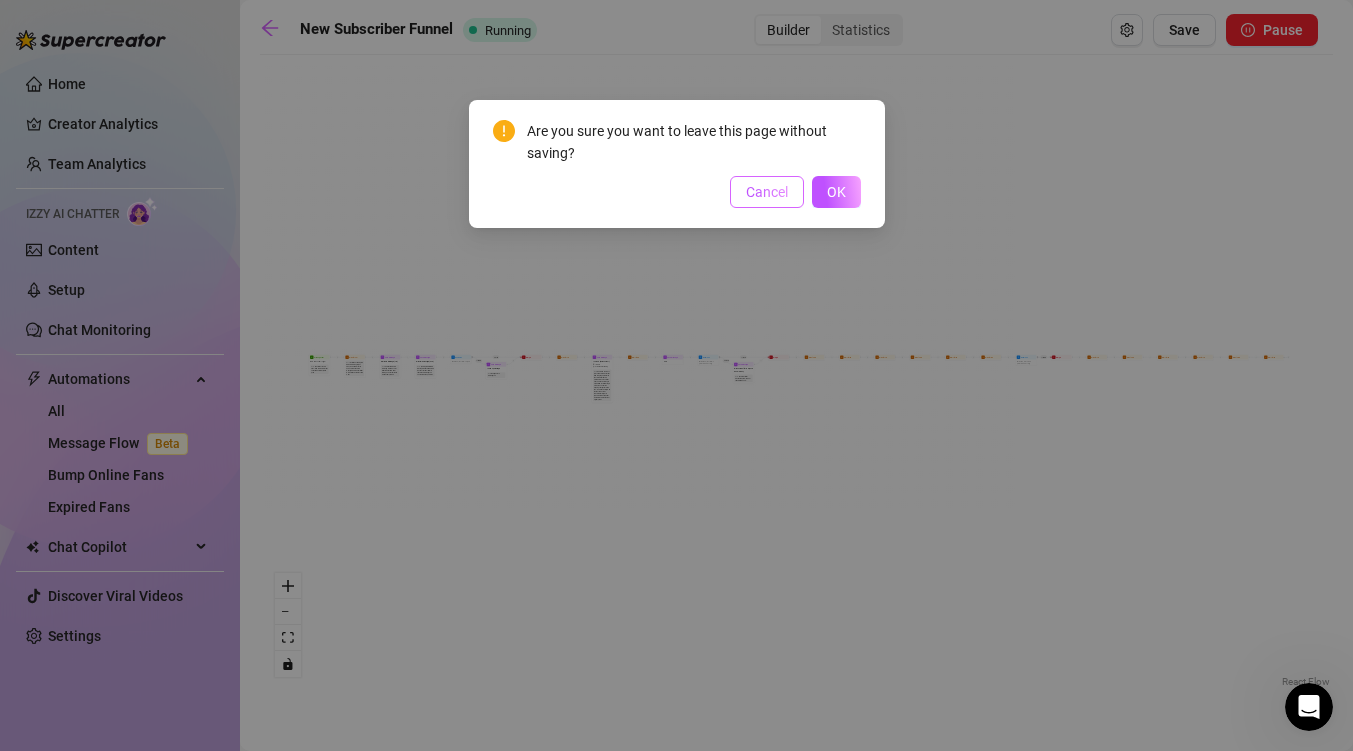 click on "Cancel" at bounding box center [767, 192] 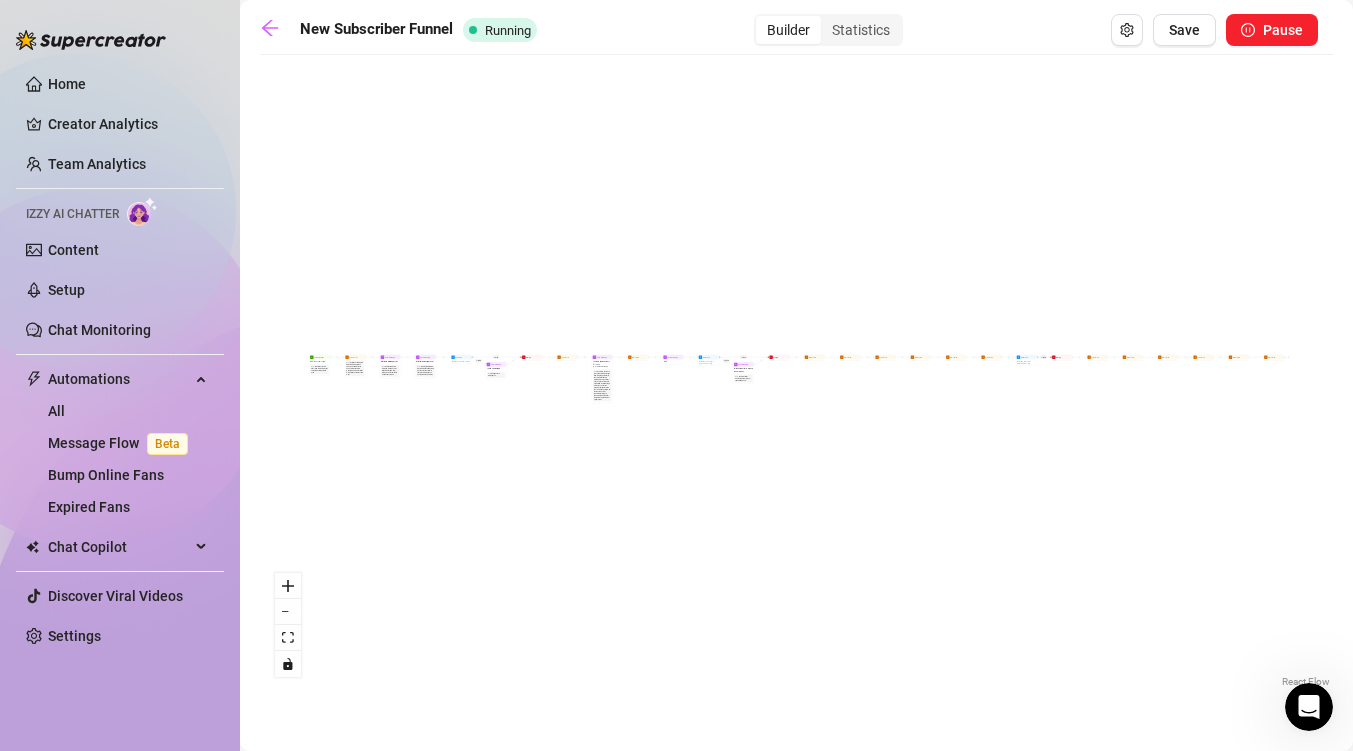 click on "Home Creator Analytics   Team Analytics Izzy AI Chatter Content Setup Chat Monitoring Automations All Message Flow Beta Bump Online Fans Expired Fans Chat Copilot All AI Reply Message Library Fan CRM Discover Viral Videos Settings" at bounding box center (120, 360) 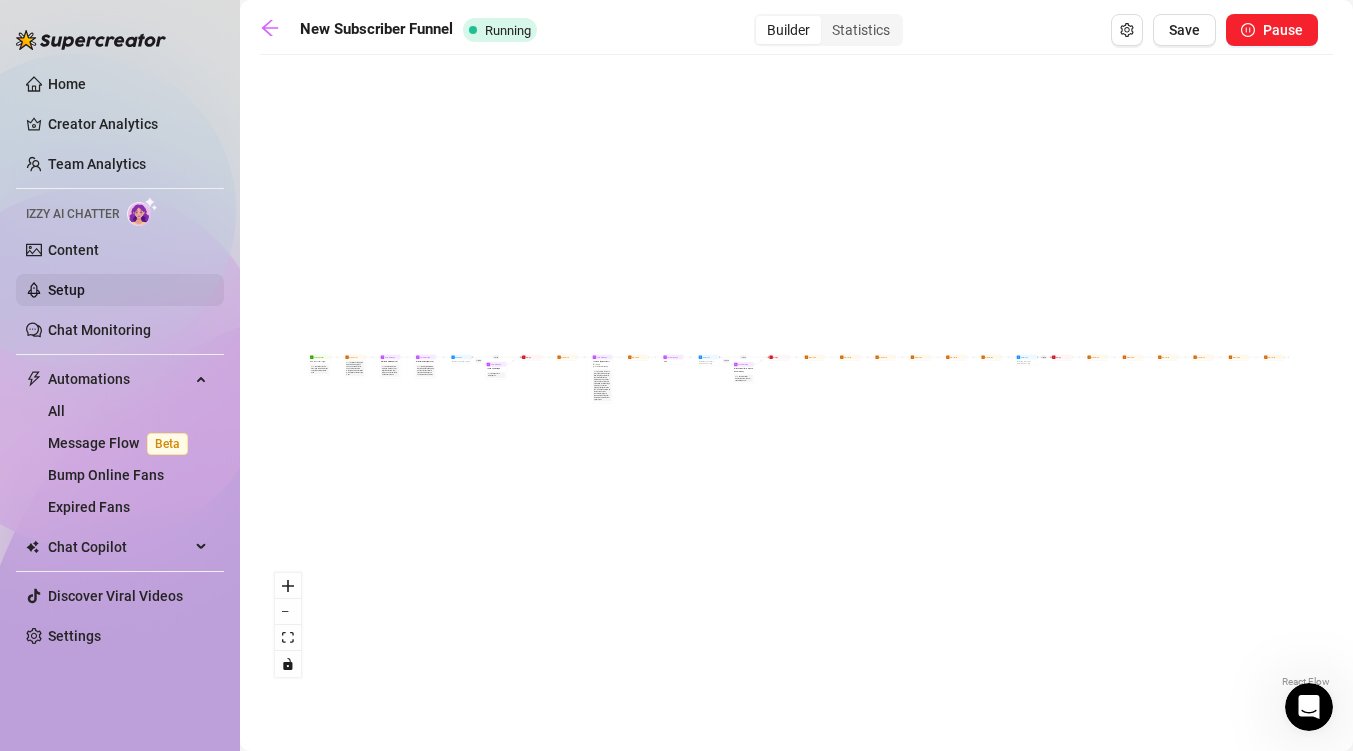 click on "Setup" at bounding box center (66, 290) 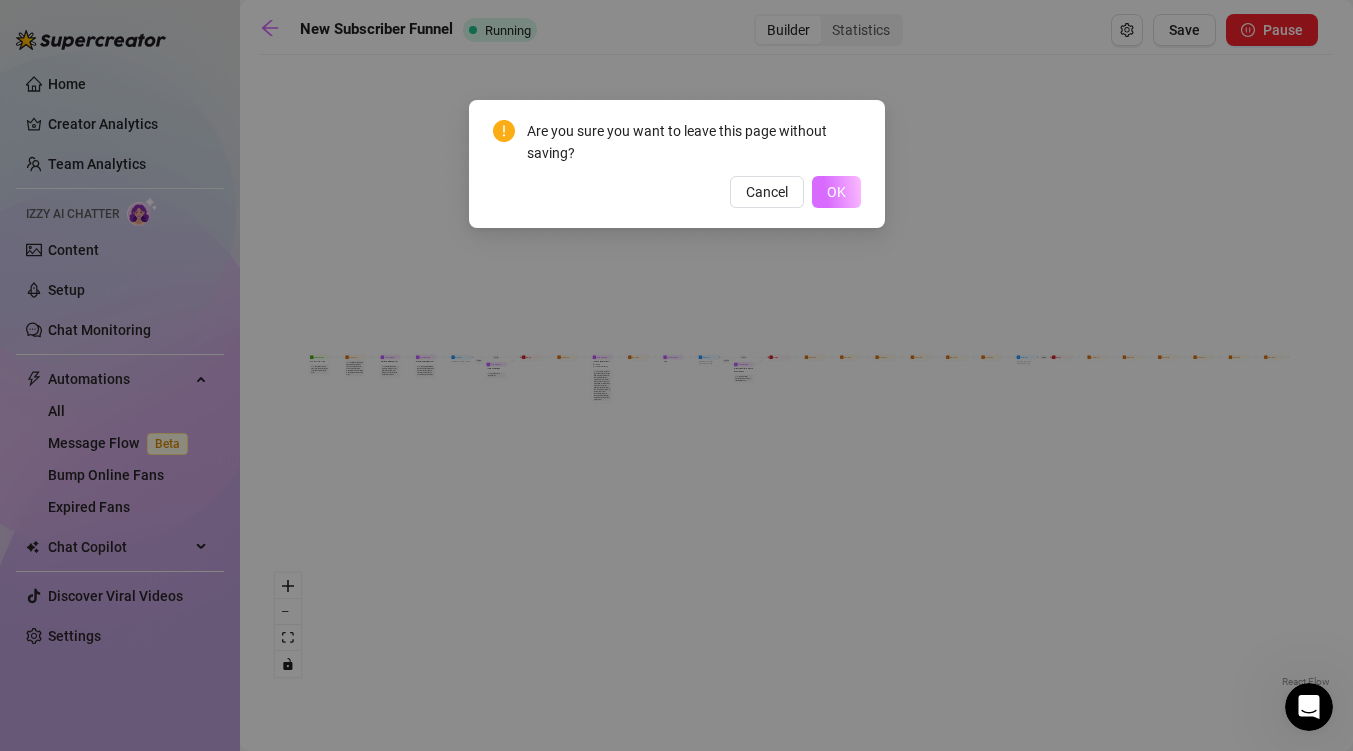 click on "OK" at bounding box center [836, 192] 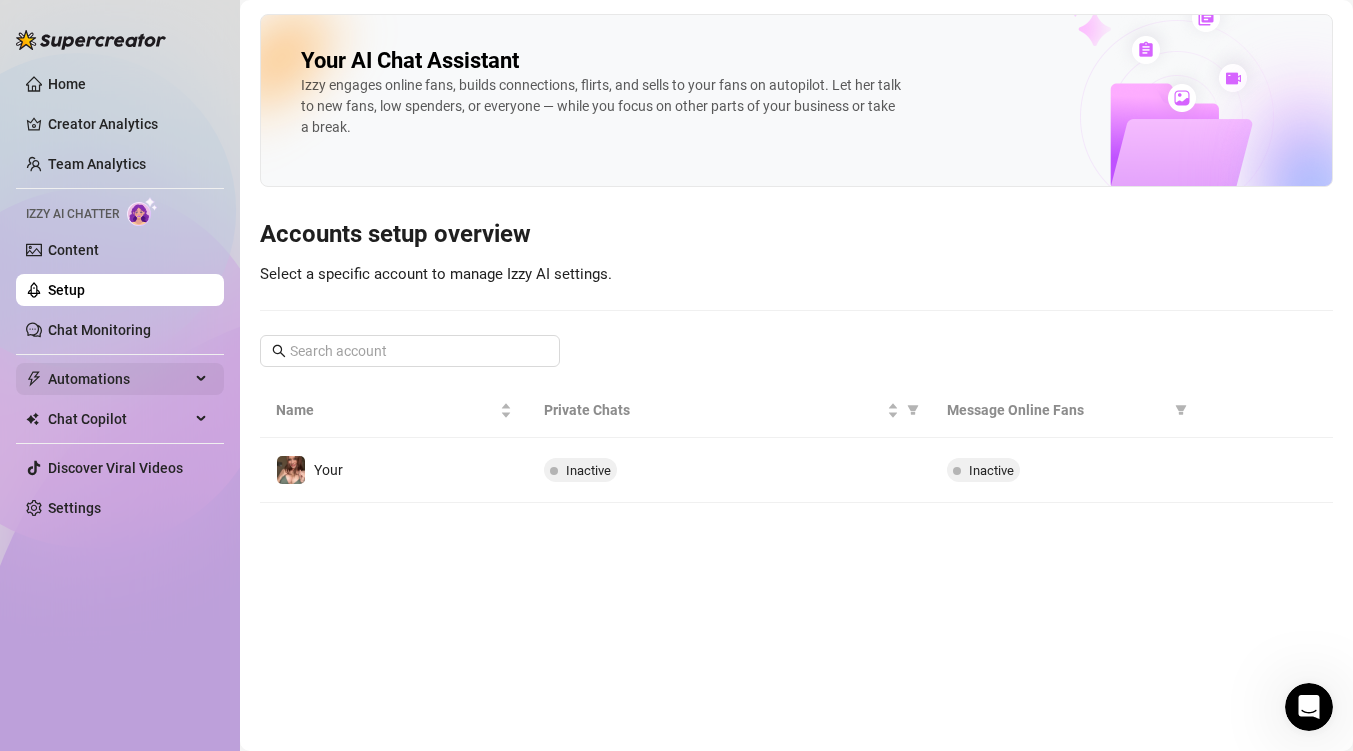 click on "Automations" at bounding box center (119, 379) 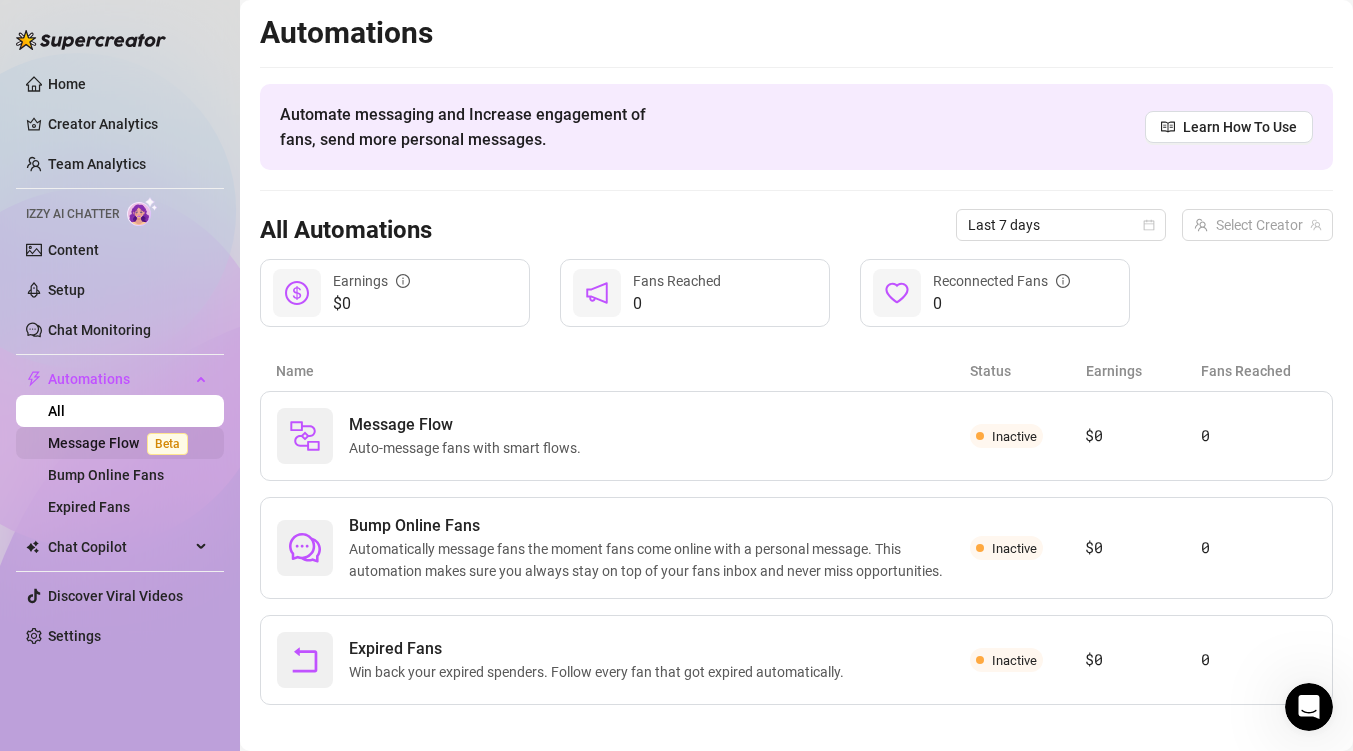 click on "Message Flow Beta" at bounding box center [122, 443] 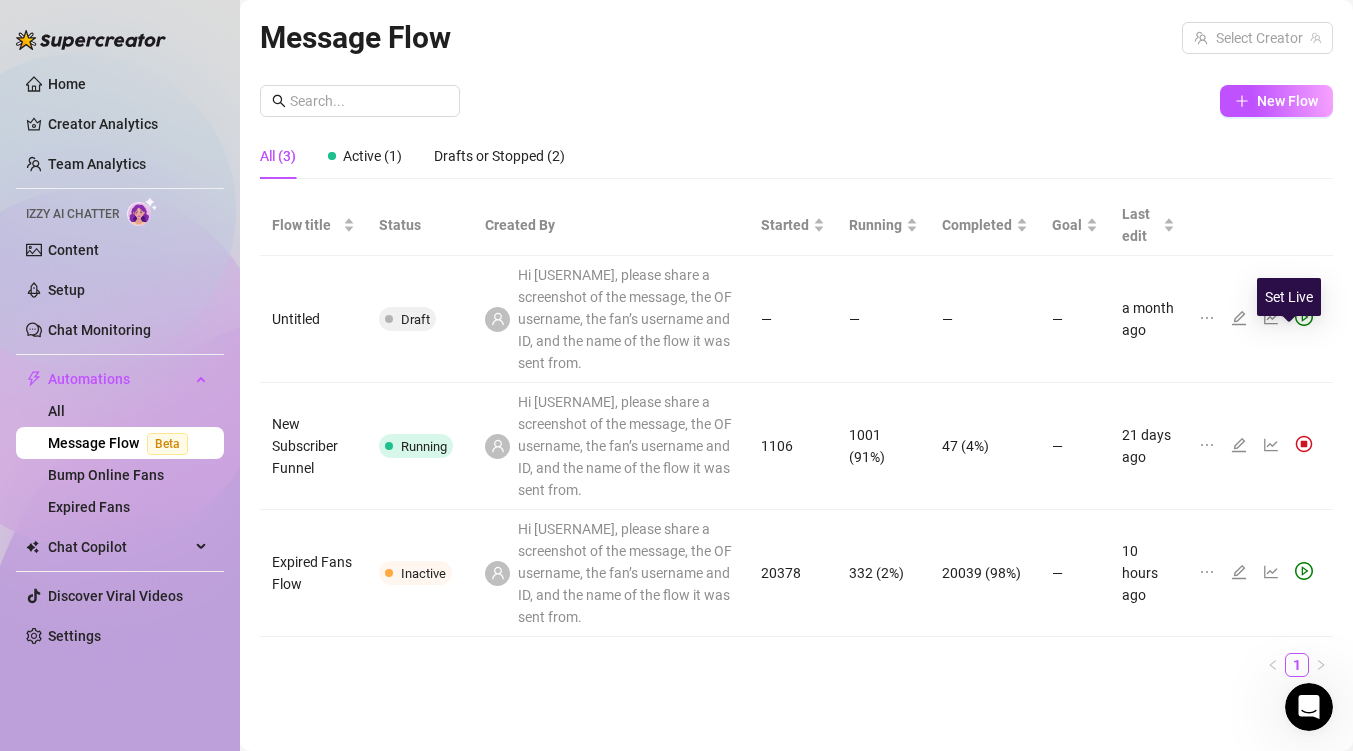 click 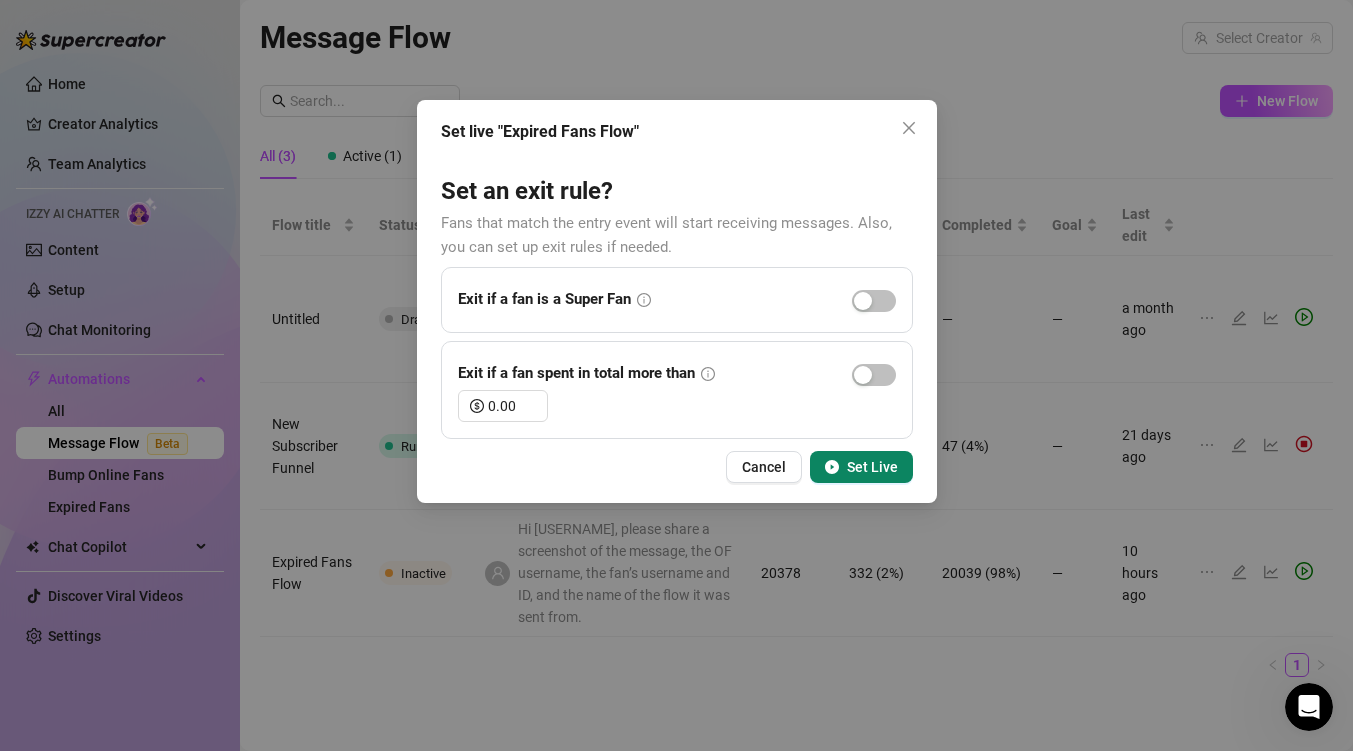 click on "Set Live" at bounding box center [861, 467] 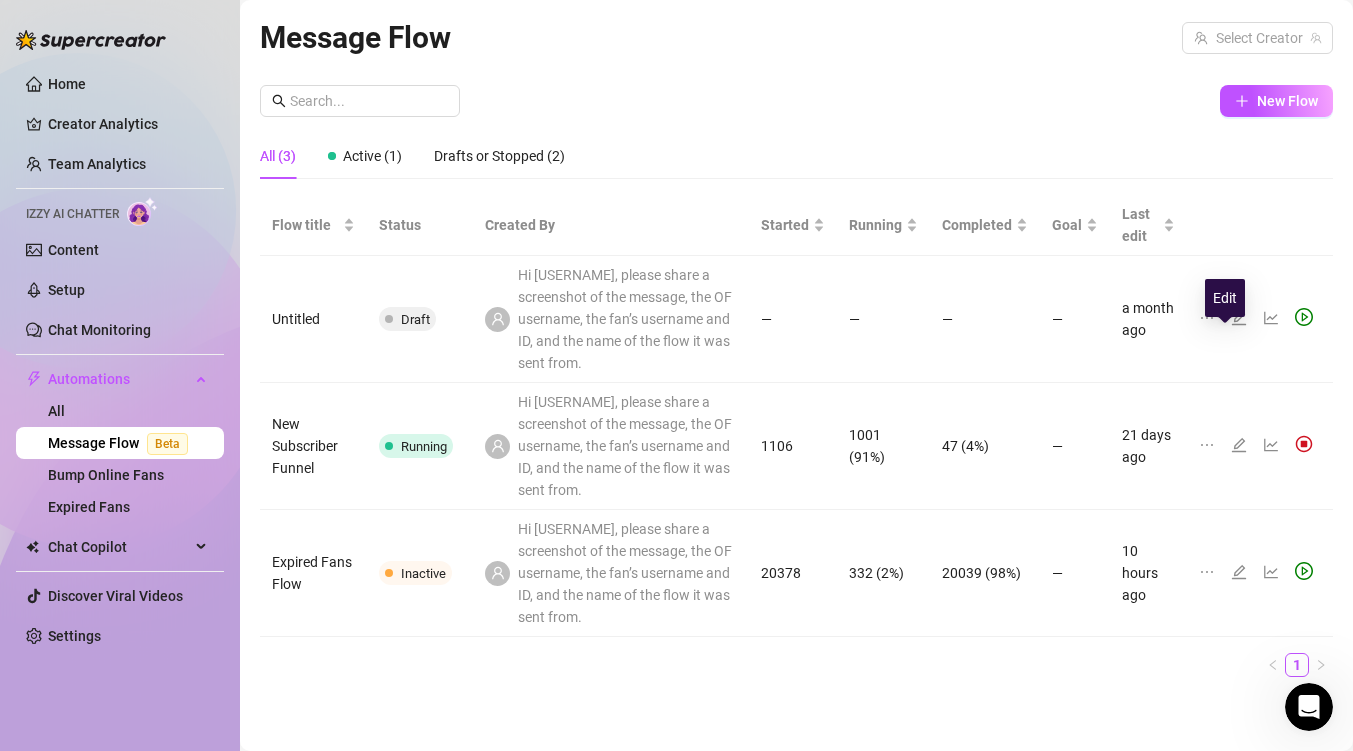 click 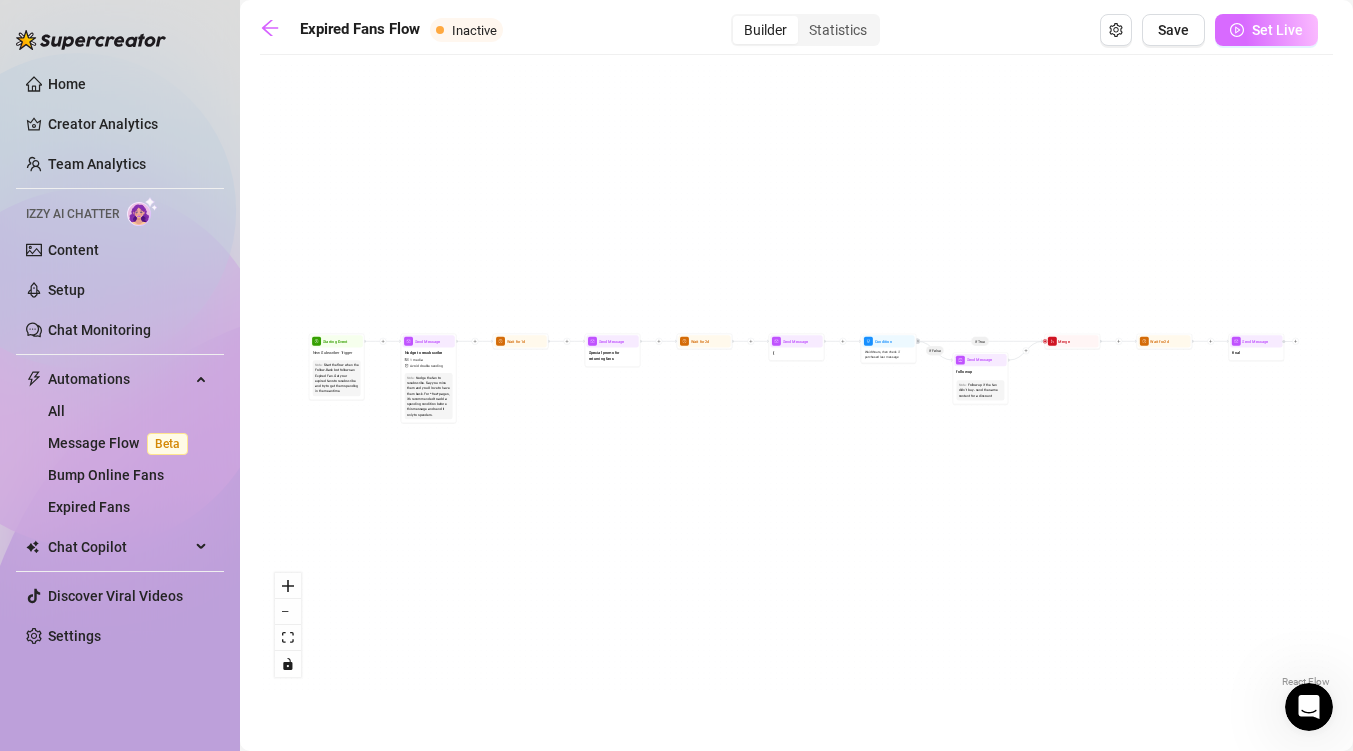 click on "Set Live" at bounding box center (1277, 30) 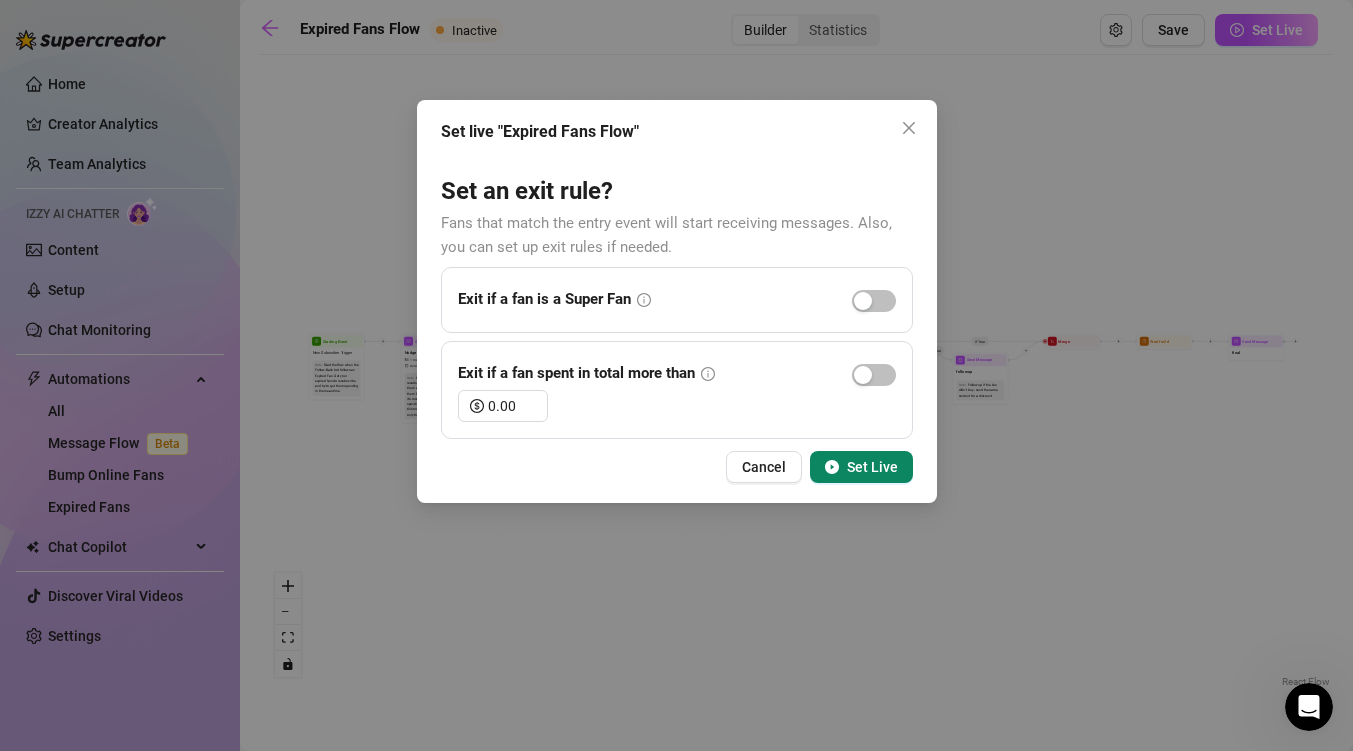 click on "Set Live" at bounding box center [872, 467] 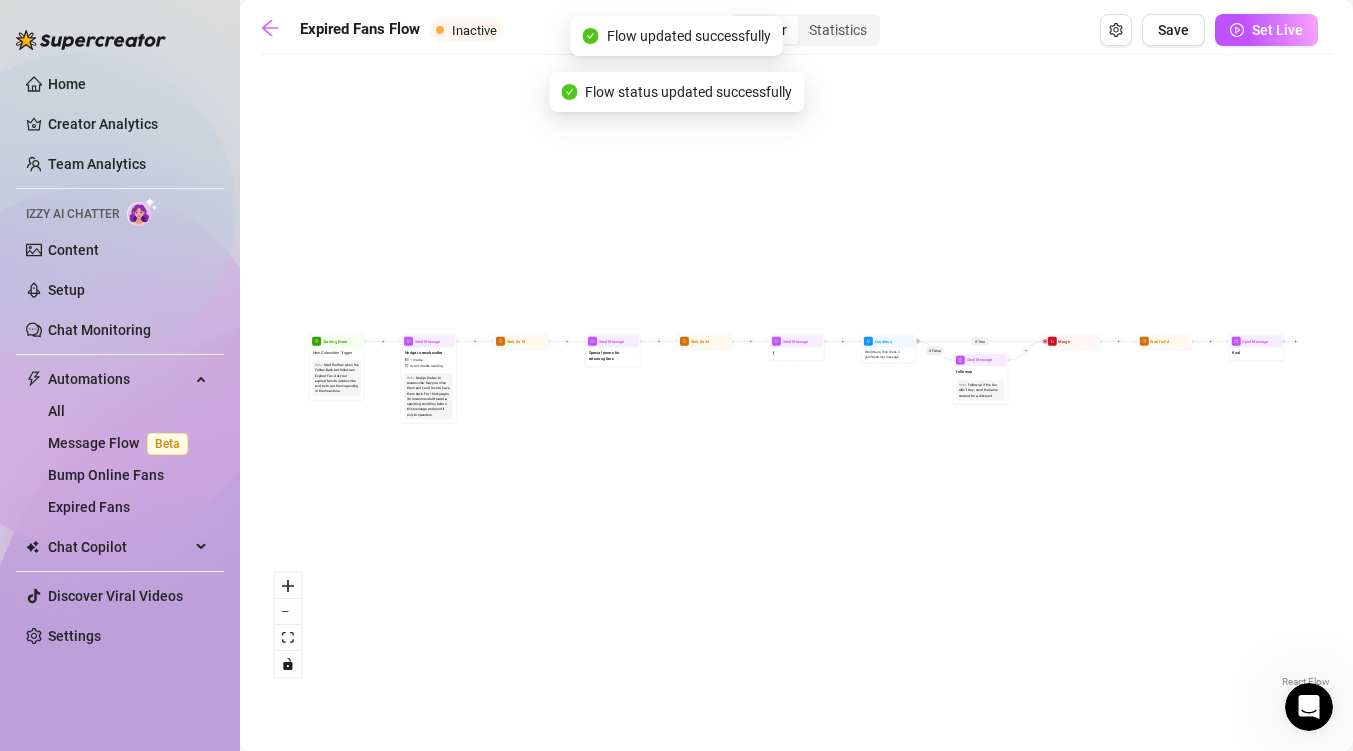 click on "Expired Fans Flow Inactive Builder Statistics Save Set Live" at bounding box center [789, 30] 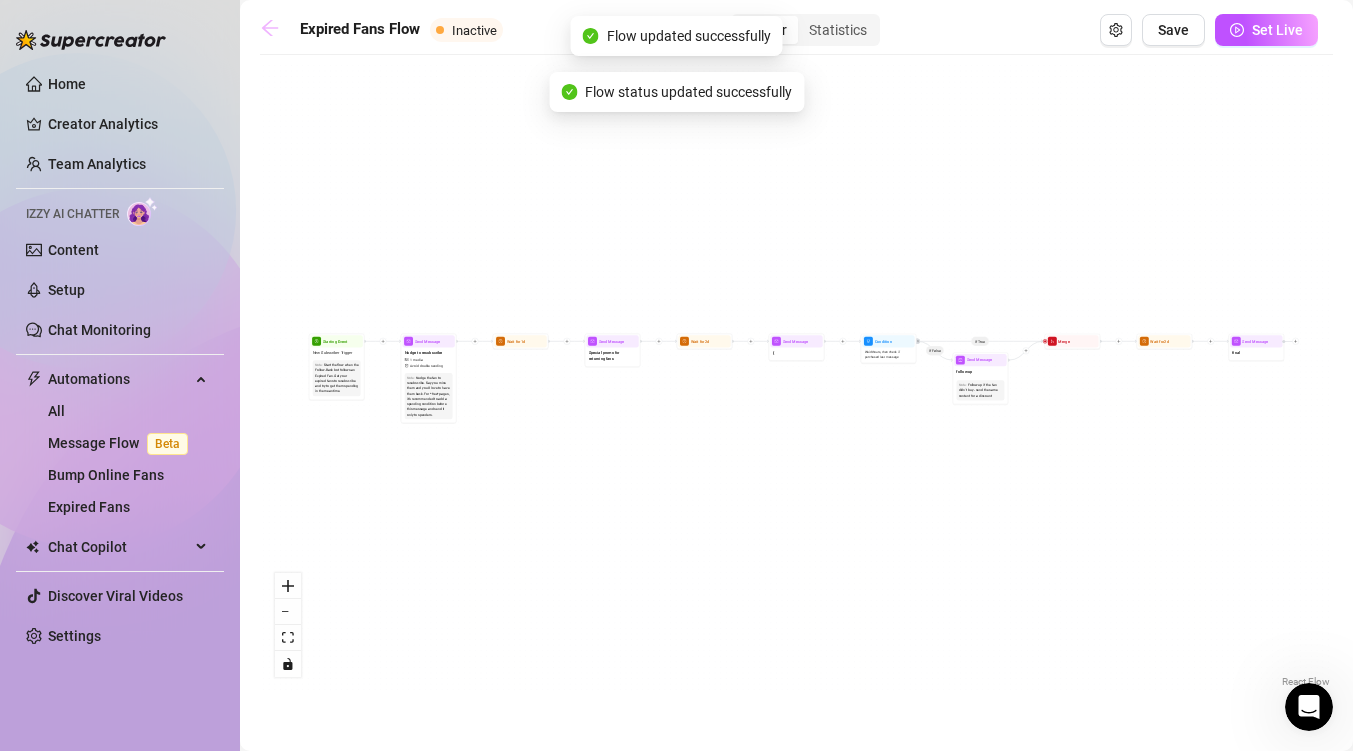 click 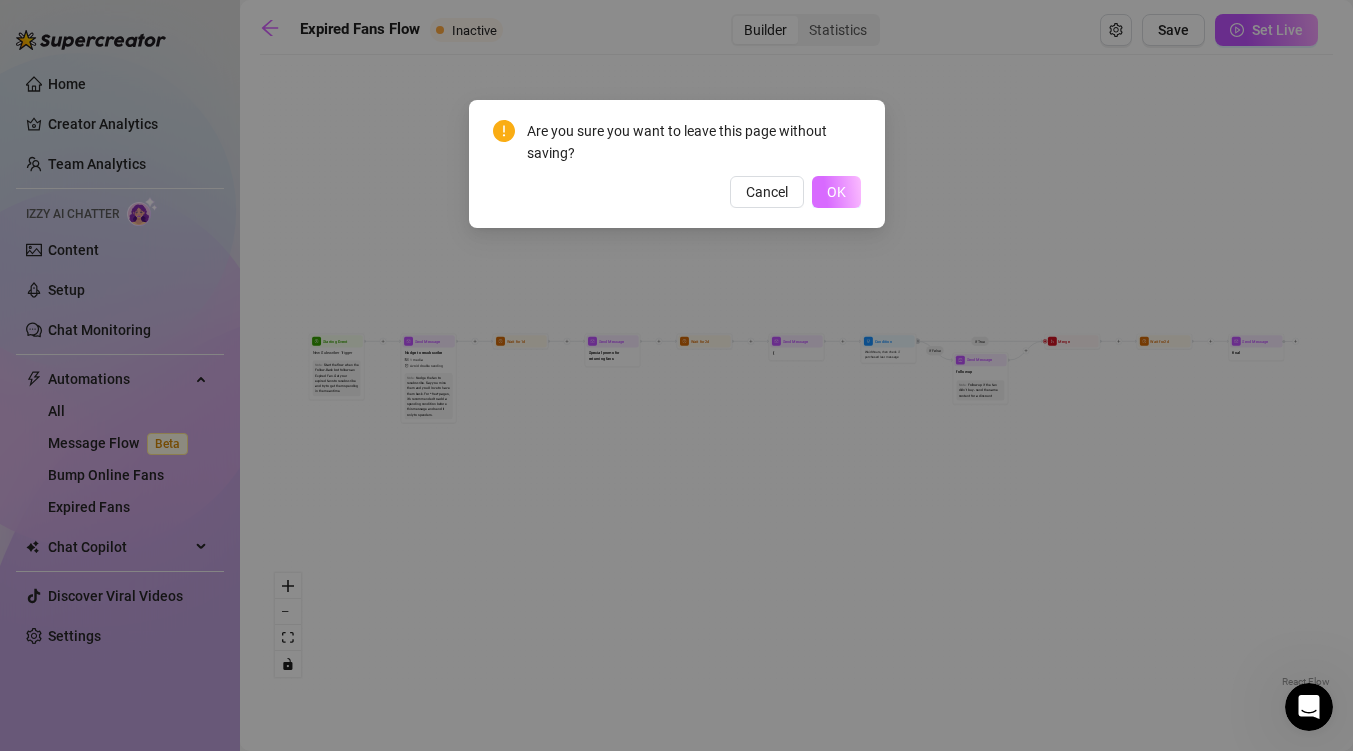 click on "OK" at bounding box center [836, 192] 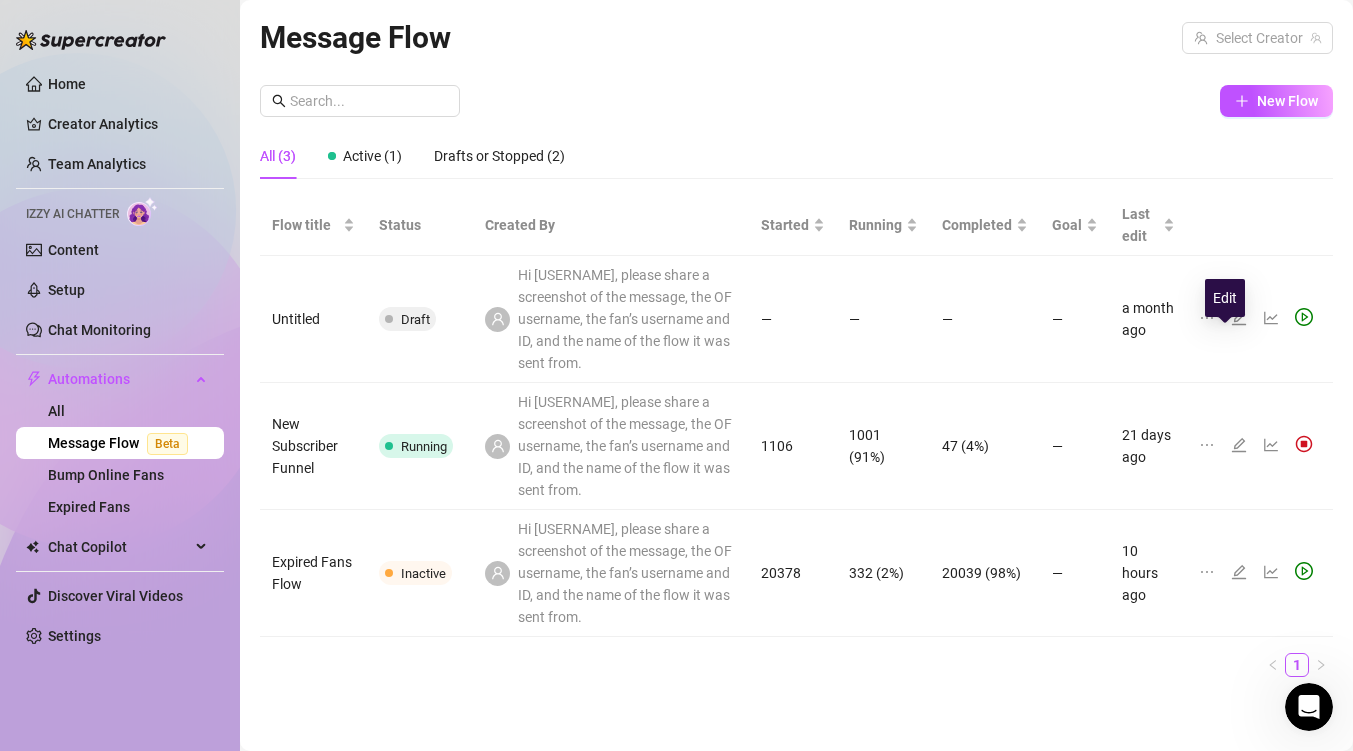 click 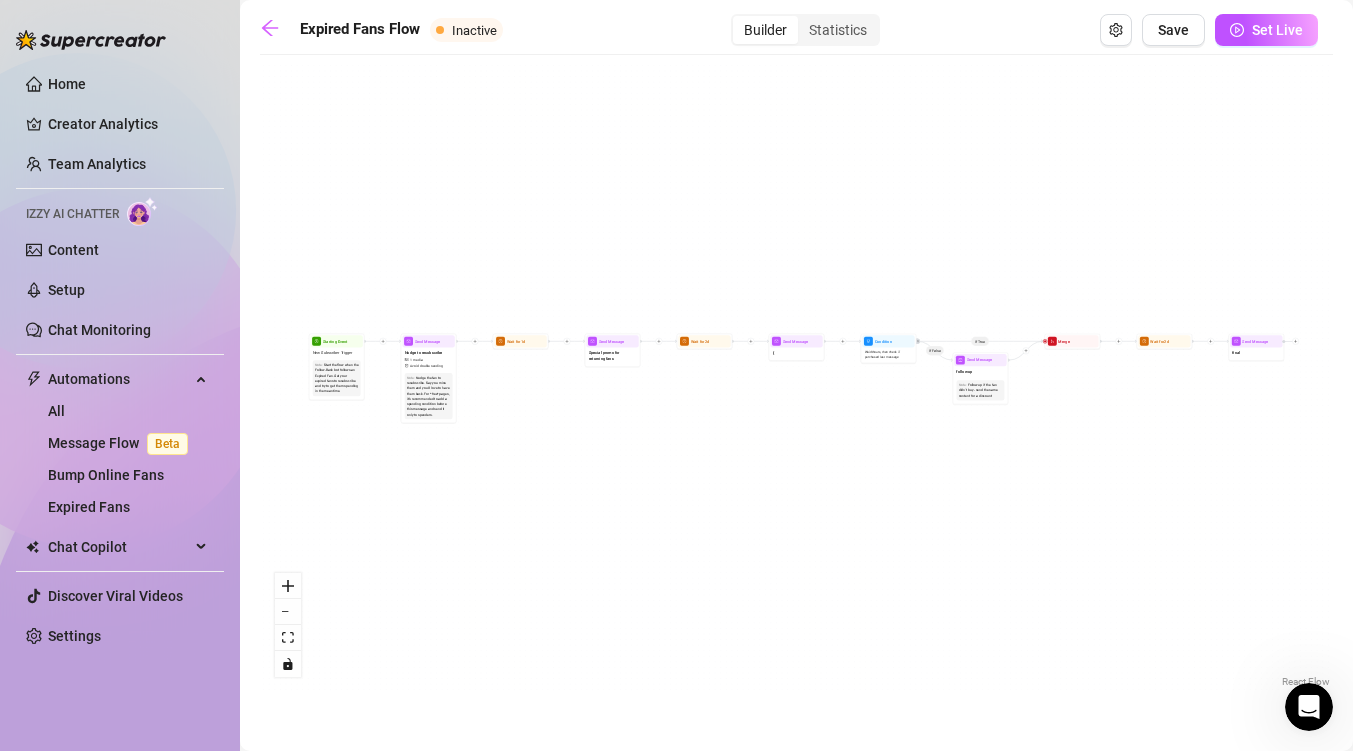 click on "Expired Fans Flow Inactive Builder Statistics Save Set Live If True If False Send Message final Wait for  [TIME]  Merge Send Message follow up
Note: Follow up if the fan didn't buy - send the same content for a discount Condition Wait  [TIME] , then check if purchased last message Send Message ;( Wait for  [TIME]  Starting Event New Subscriber Trigger Note: Start the flow when the Follow-Back bot follows an Expired Fan. Get your expired fans to resubscribe and try to get them spending in the meantime. Send Message Nudge to resubscribe 1 media Avoid double sending Note: Nudge the fan to resubscribe. Say you miss them and you'd love to have them back.
For *free* pages, it's recommended to add a spending condition before this message and send it only to spenders. Wait for  [TIME]  Send Message Special promo for returning fans React Flow Press enter or space to select a node. You can then use the arrow keys to move the node around.  Press delete to remove it and escape to cancel." at bounding box center [796, 352] 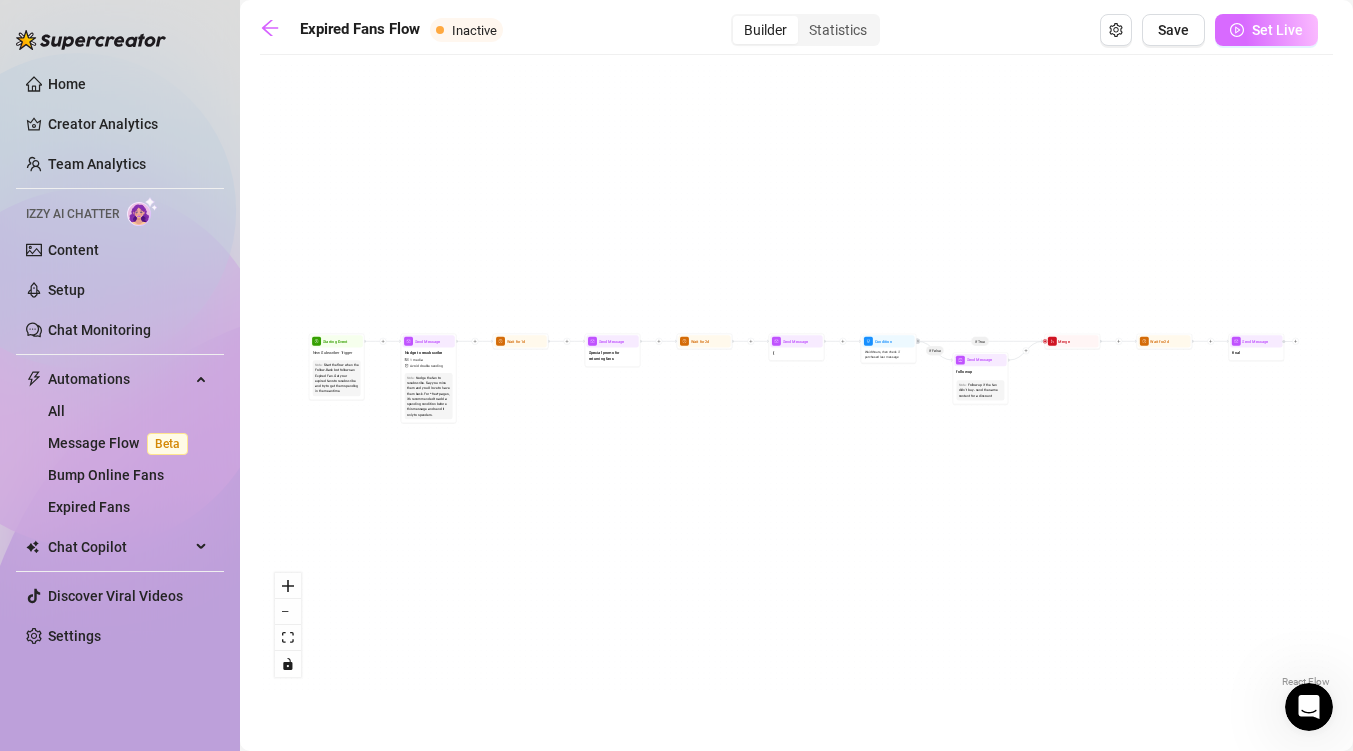 click on "Set Live" at bounding box center [1266, 30] 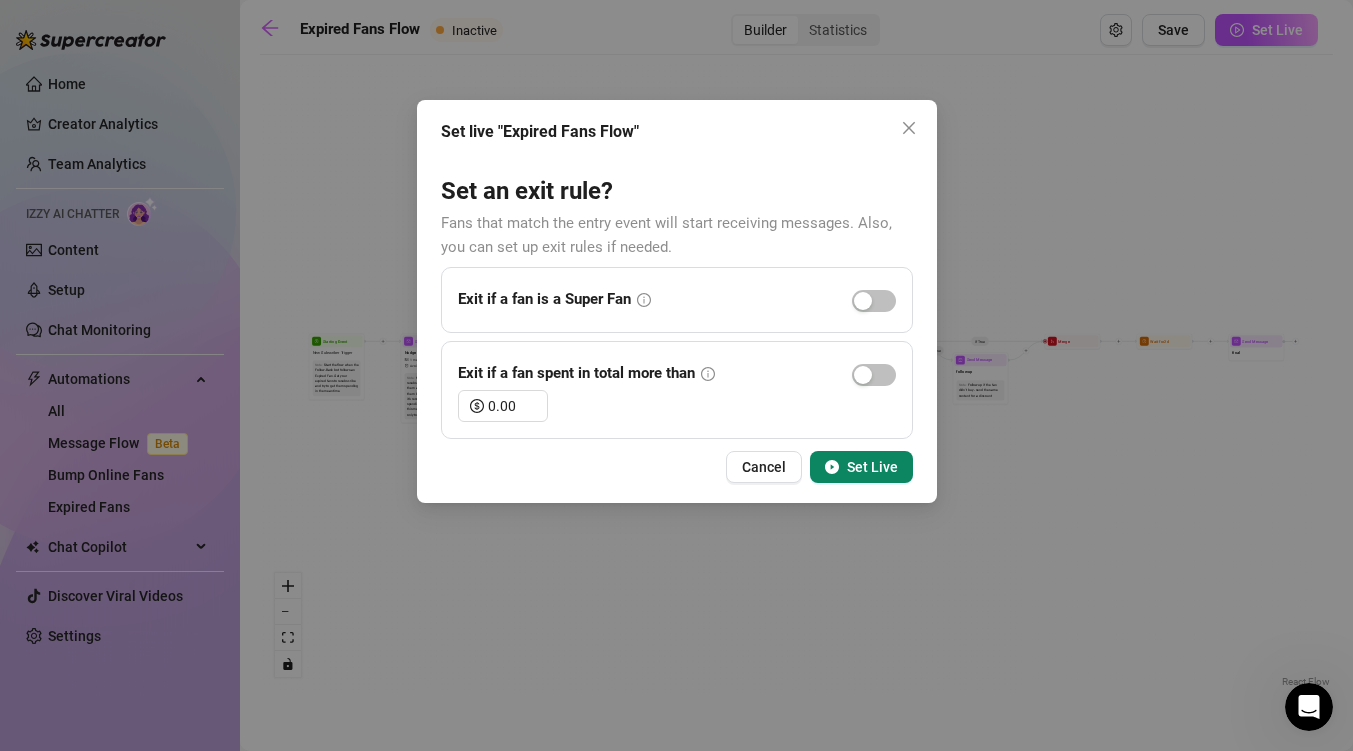 click on "Set Live" at bounding box center (872, 467) 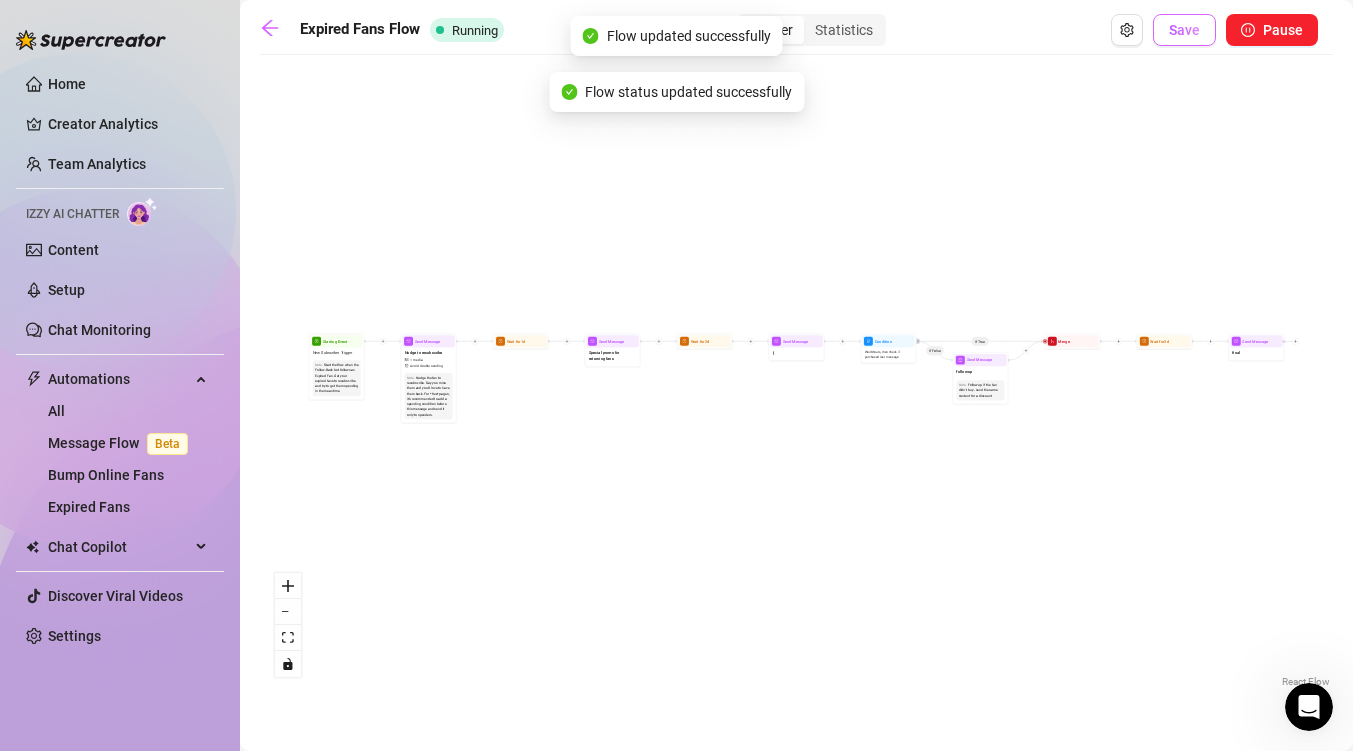 click on "Save" at bounding box center (1184, 30) 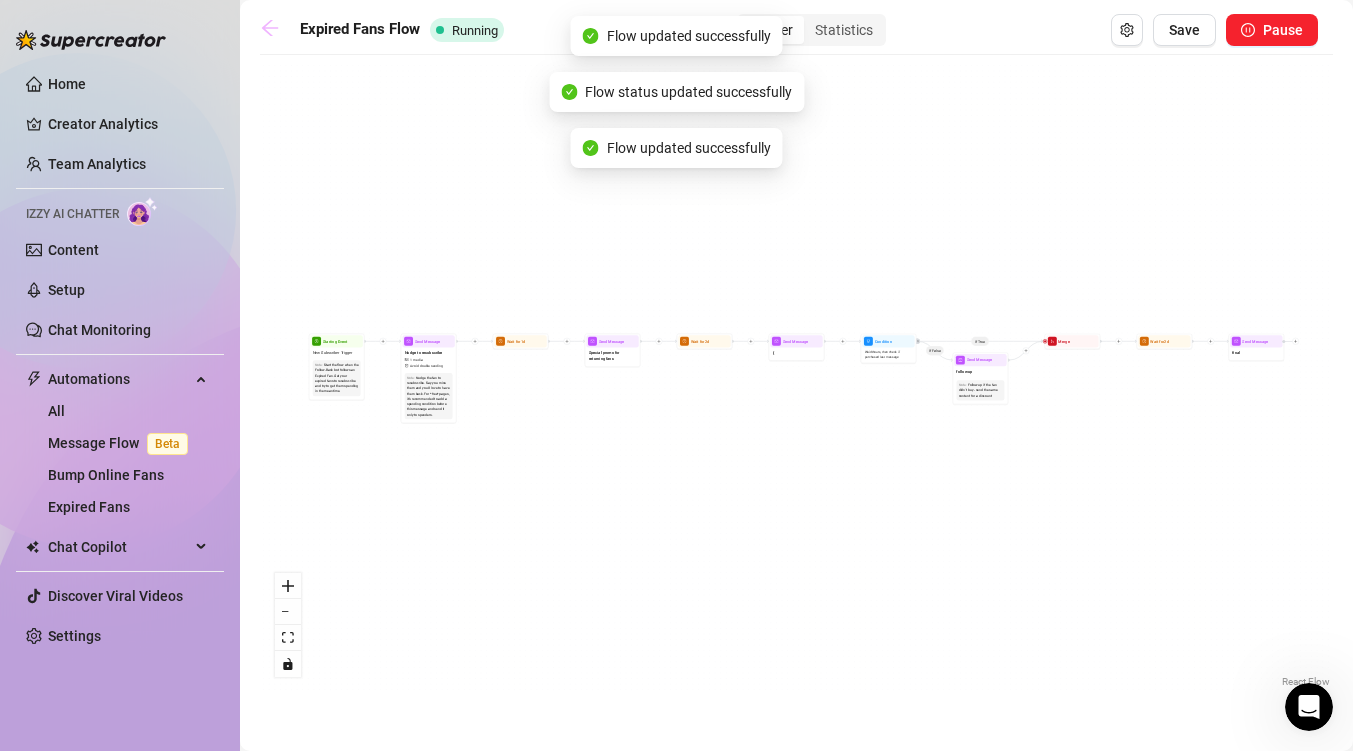 click 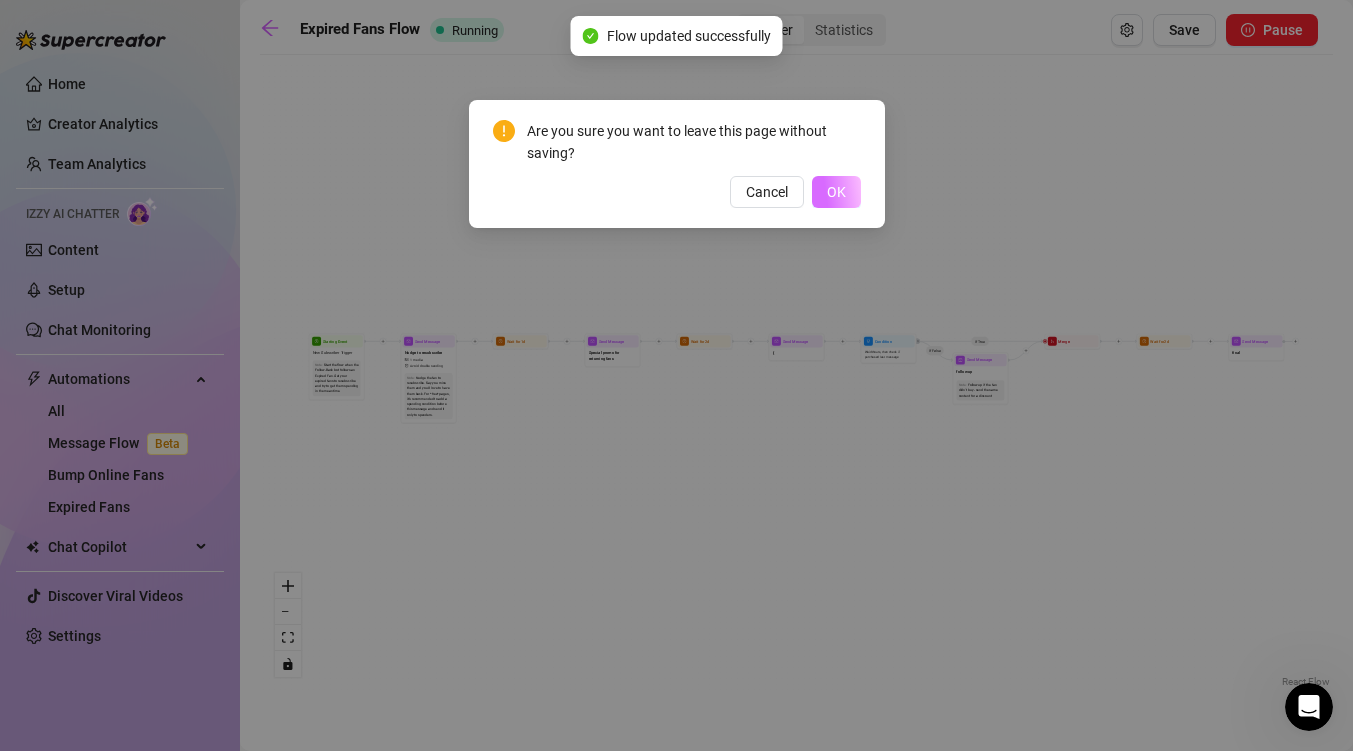 click on "OK" at bounding box center [836, 192] 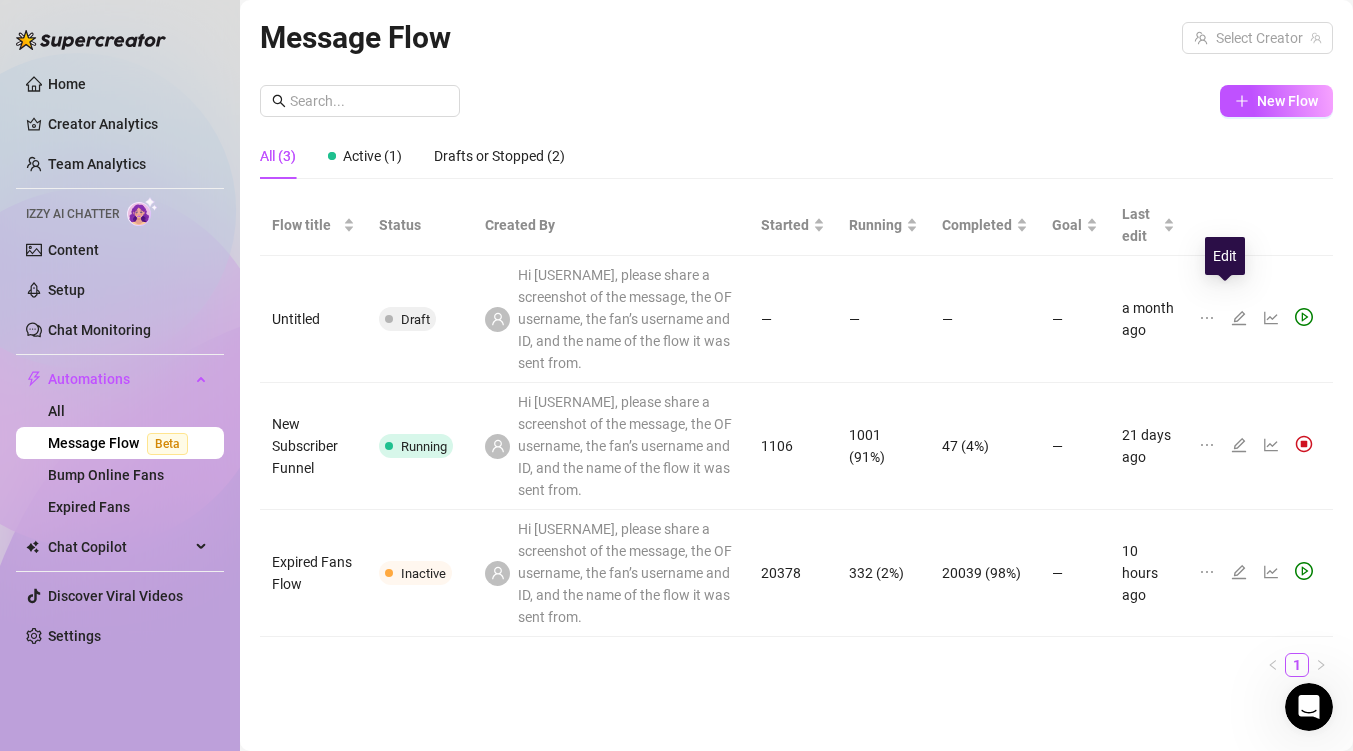 click 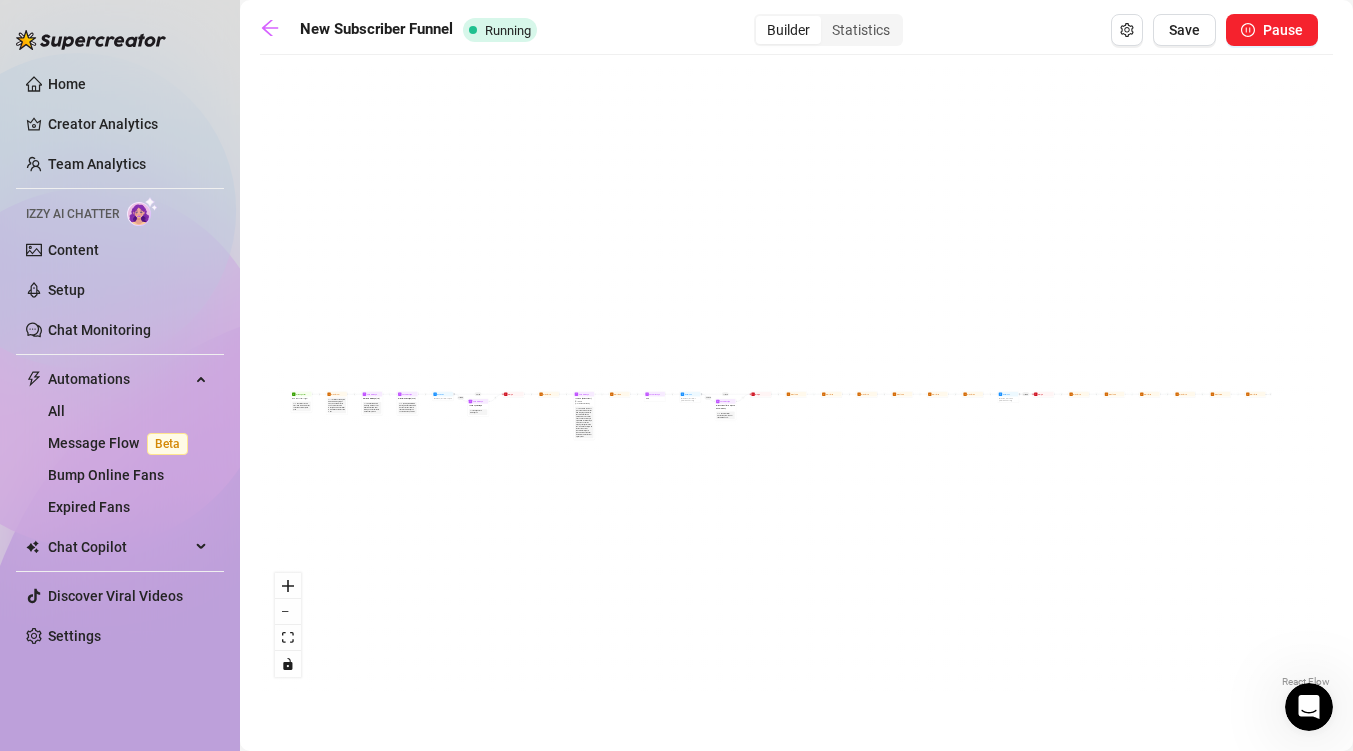 drag, startPoint x: 999, startPoint y: 281, endPoint x: 966, endPoint y: 317, distance: 48.83646 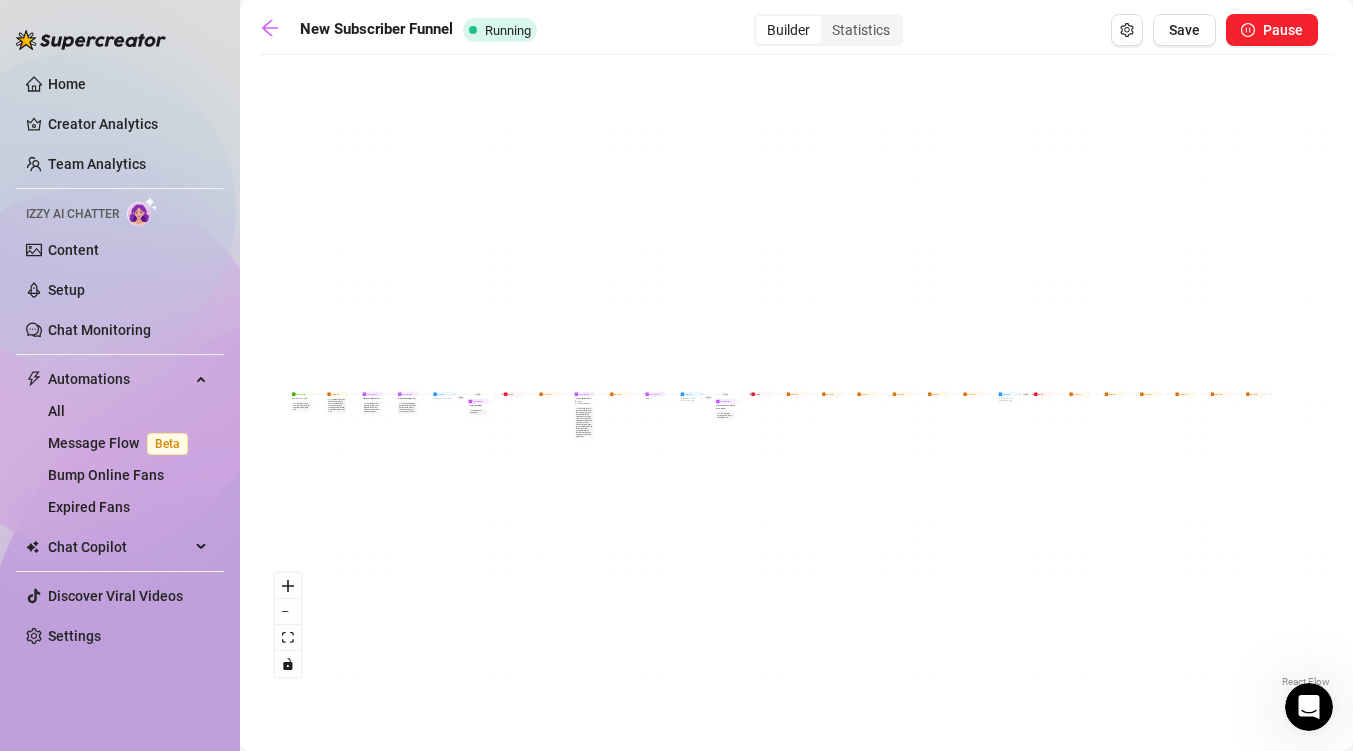 click on "Wait for  [TIME]  Wait for  [TIME]  Wait for  [TIME]  Wait for  [TIME]  Wait for  [TIME]  Condition Wait  [TIME] , then check if purchased last message Wait for  [TIME]  Send Message Follow up message Note: Nudge fans to message you Condition Wait  [TIME] , then check if replied Send Message Discounted offer to anyone who didn't buy Note: Send the set for discounted price, "only for the next few hours" Condition Wait  [TIME] , then check if purchased last message Starting Event New Subscriber Trigger Note: Sell content to new fans - from the moment they subscribe until they spend $[AMOUNT] Wait for  [TIME] Note: Instead of sending the welcome message right away, wait a few minutes and only then send the message. This makes it feel more authentic and less like a bot. Send Message Welcome Message (1st) Note: The first welcome message. Include a short free video of the model talking, and another tease video under paywall. Send Message Welcome message (2nd) Note: Wait for" at bounding box center (796, 378) 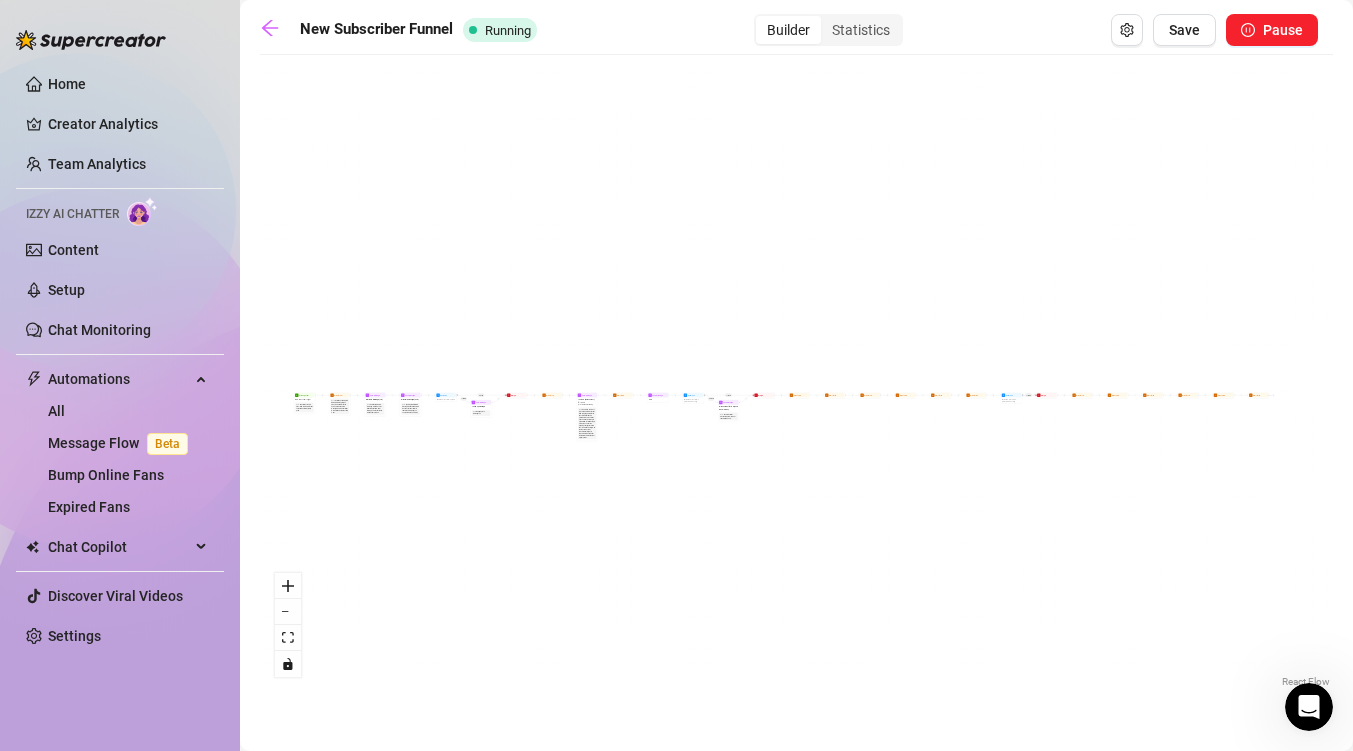 drag, startPoint x: 966, startPoint y: 317, endPoint x: 1123, endPoint y: 266, distance: 165.07574 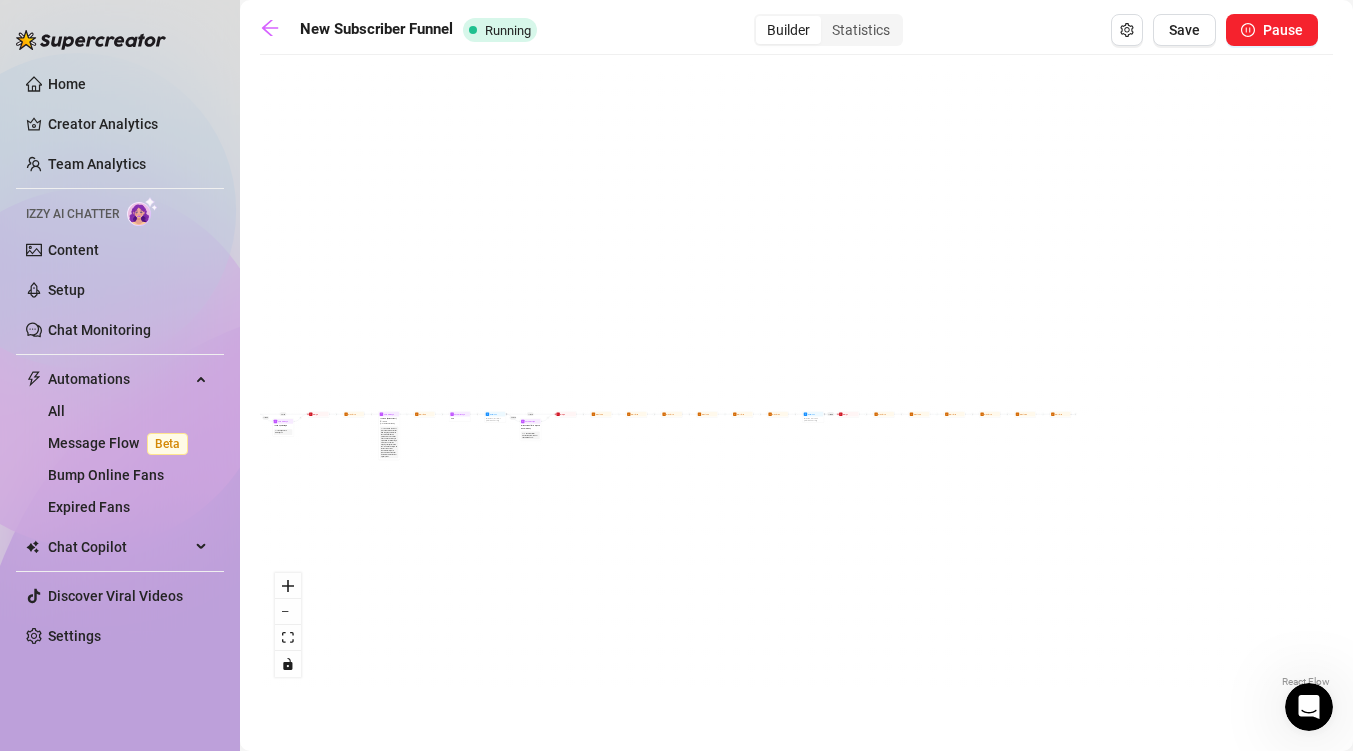 drag, startPoint x: 1081, startPoint y: 310, endPoint x: 737, endPoint y: 367, distance: 348.6904 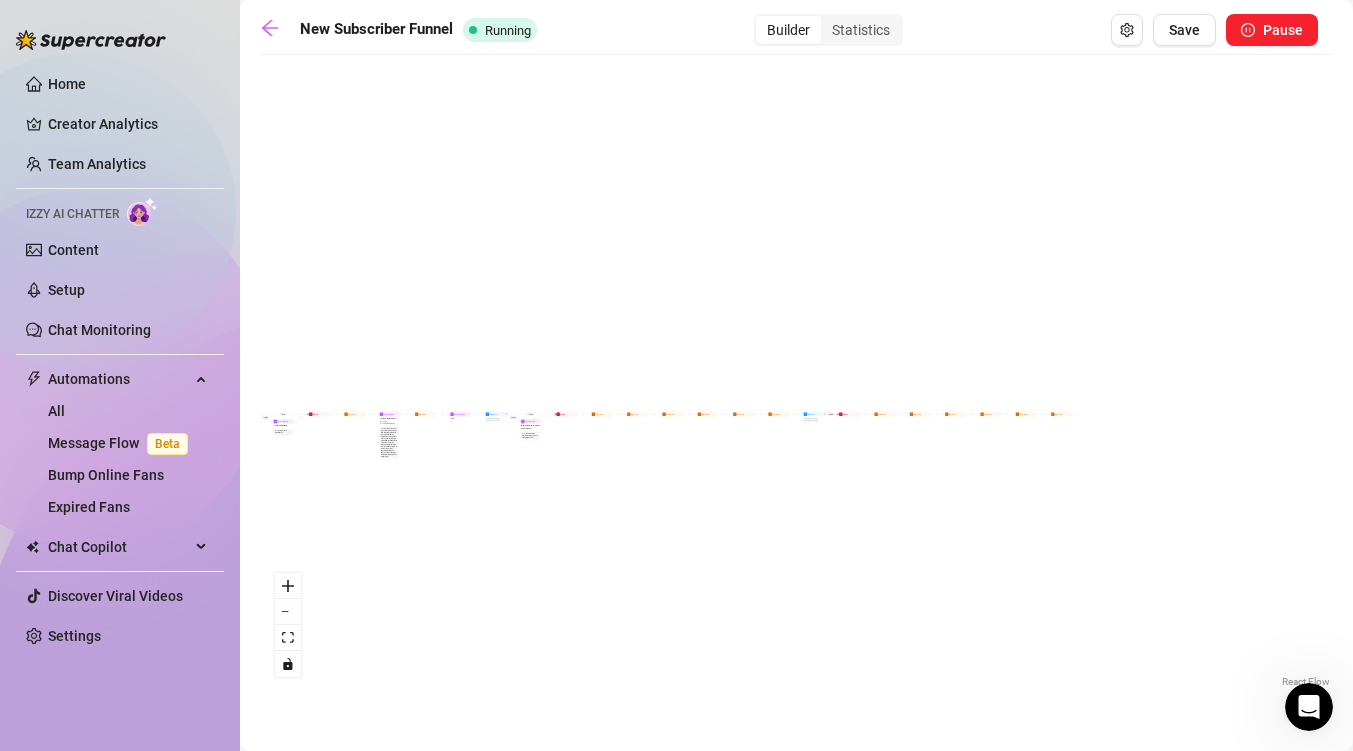 click on "Wait for  [TIME]  Wait for  [TIME]  Wait for  [TIME]  Wait for  [TIME]  Wait for  [TIME]  Condition Wait  [TIME] , then check if purchased last message Wait for  [TIME]  Send Message Follow up message Note: Nudge fans to message you Condition Wait  [TIME] , then check if replied Send Message Discounted offer to anyone who didn't buy Note: Send the set for discounted price, "only for the next few hours" Condition Wait  [TIME] , then check if purchased last message Starting Event New Subscriber Trigger Note: Sell content to new fans - from the moment they subscribe until they spend $[AMOUNT] Wait for  [TIME] Note: Instead of sending the welcome message right away, wait a few minutes and only then send the message. This makes it feel more authentic and less like a bot. Send Message Welcome Message (1st) Note: The first welcome message. Include a short free video of the model talking, and another tease video under paywall. Send Message Welcome message (2nd) Note: Wait for" at bounding box center [796, 378] 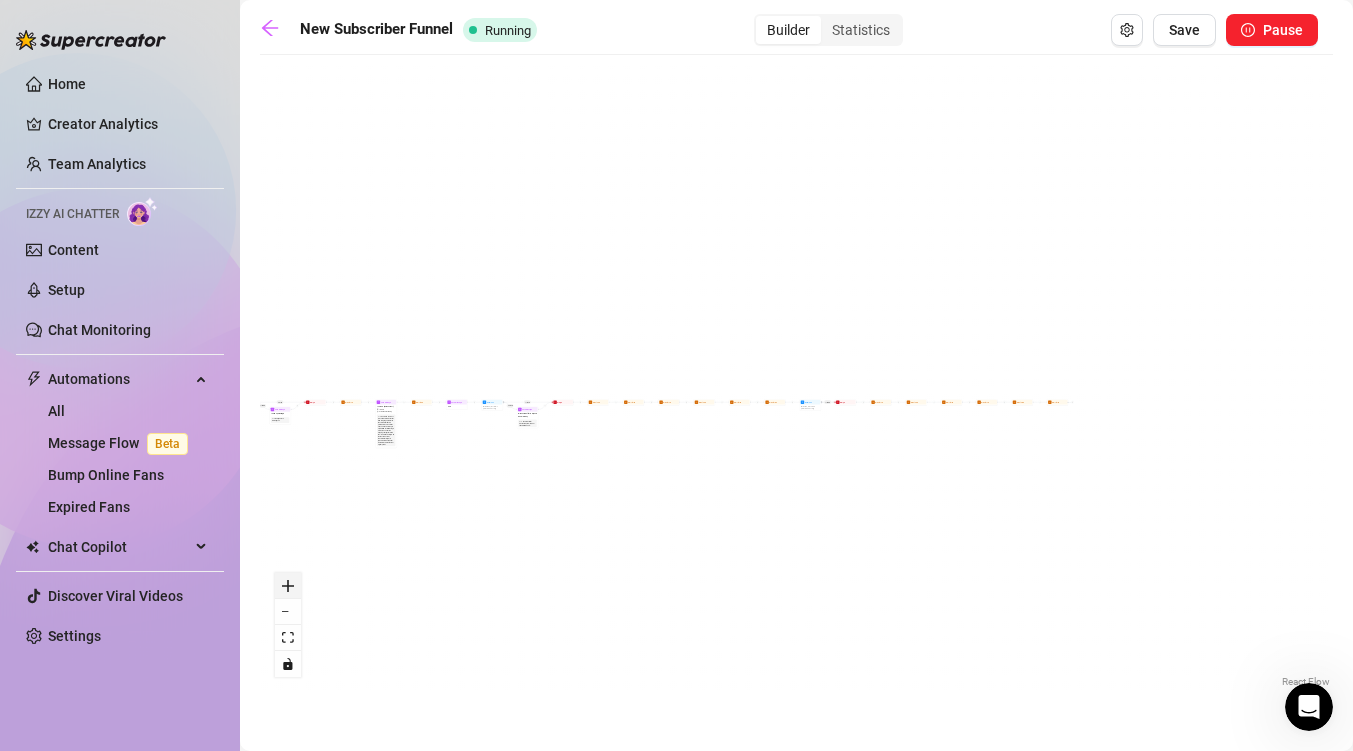 click 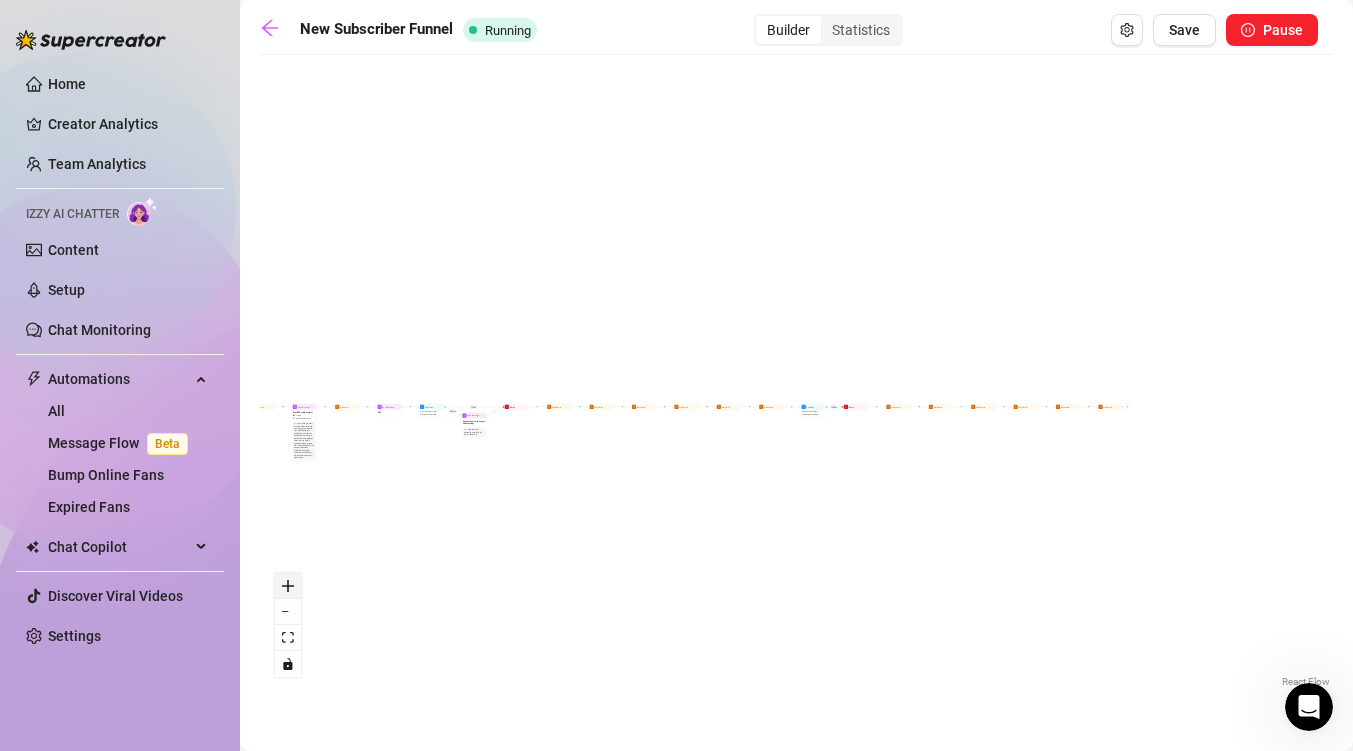 click 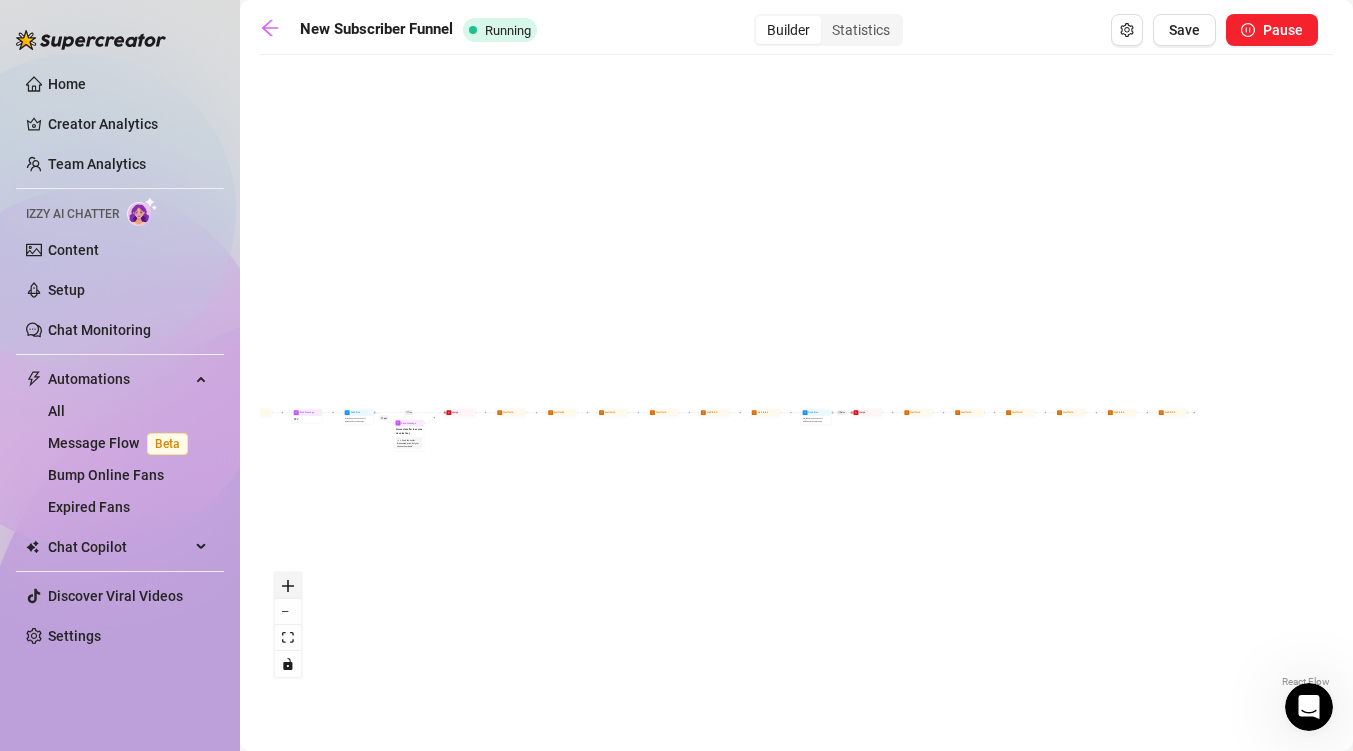 click 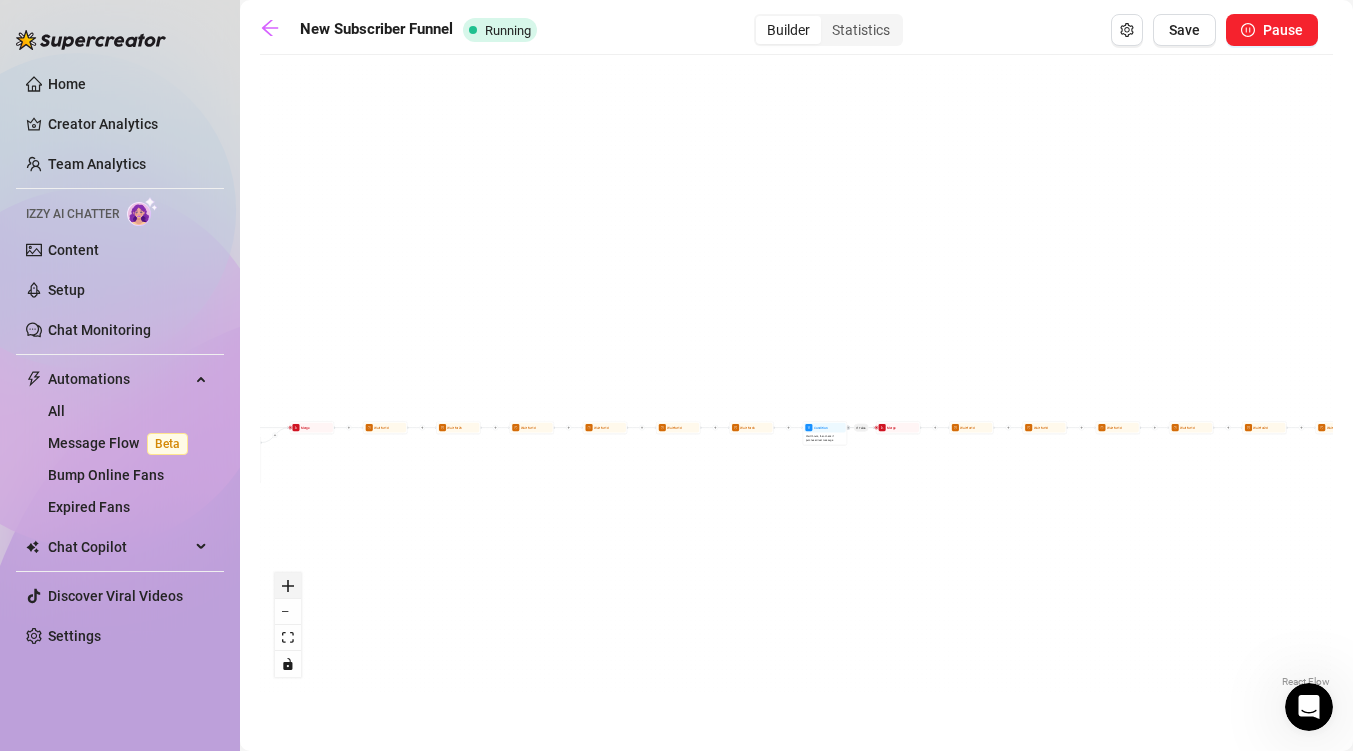 click 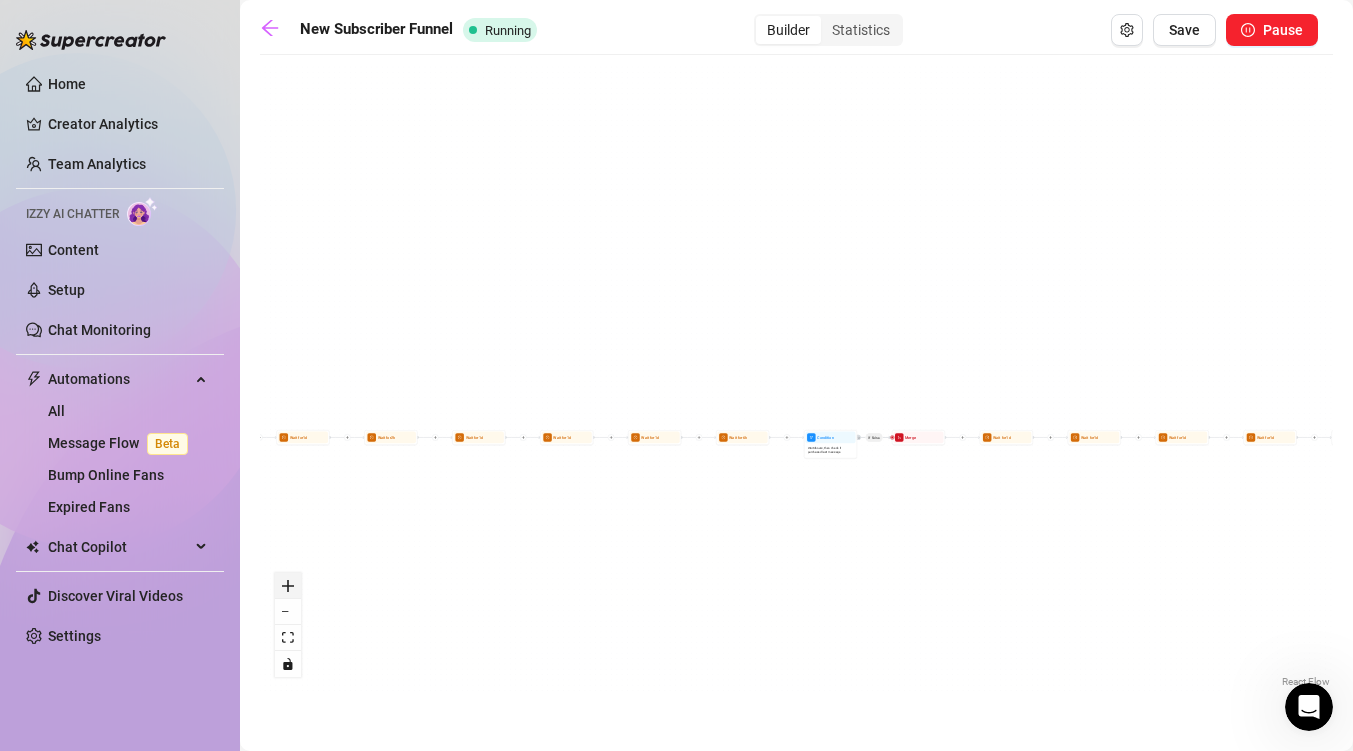 click 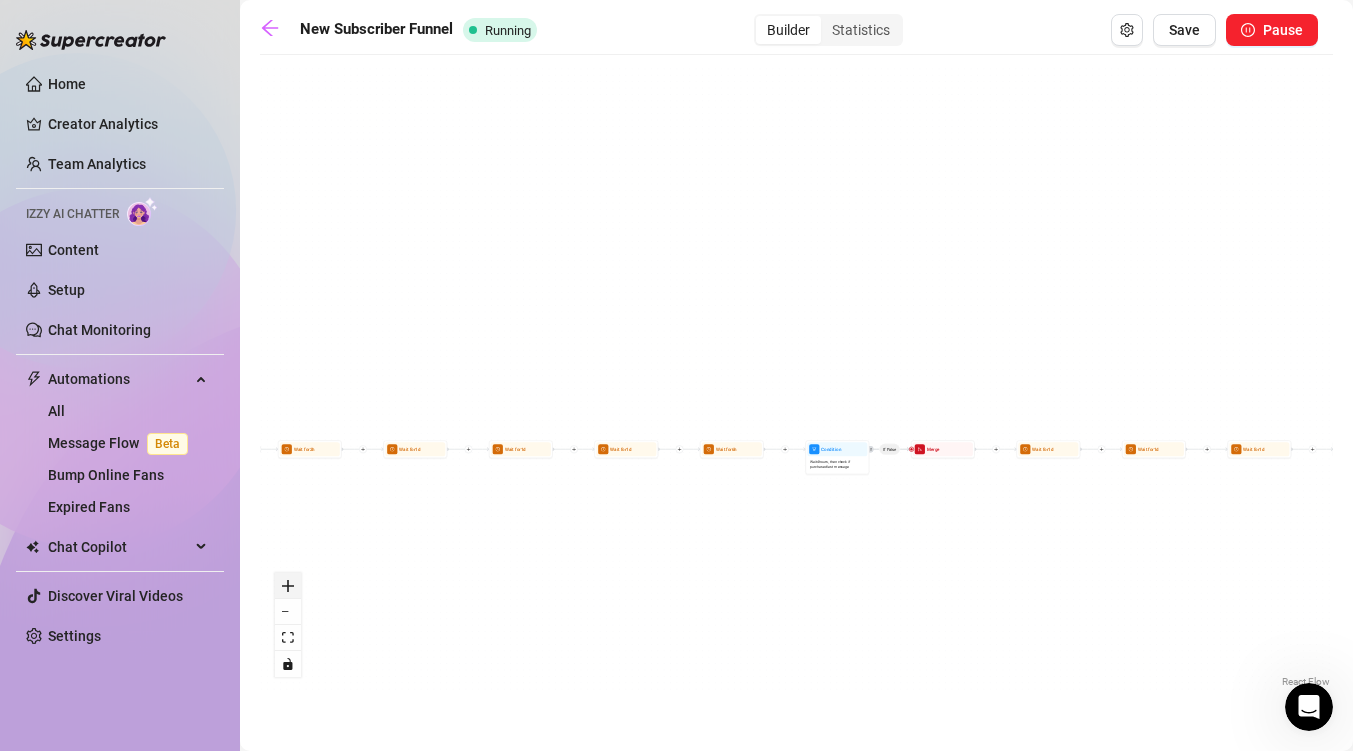click 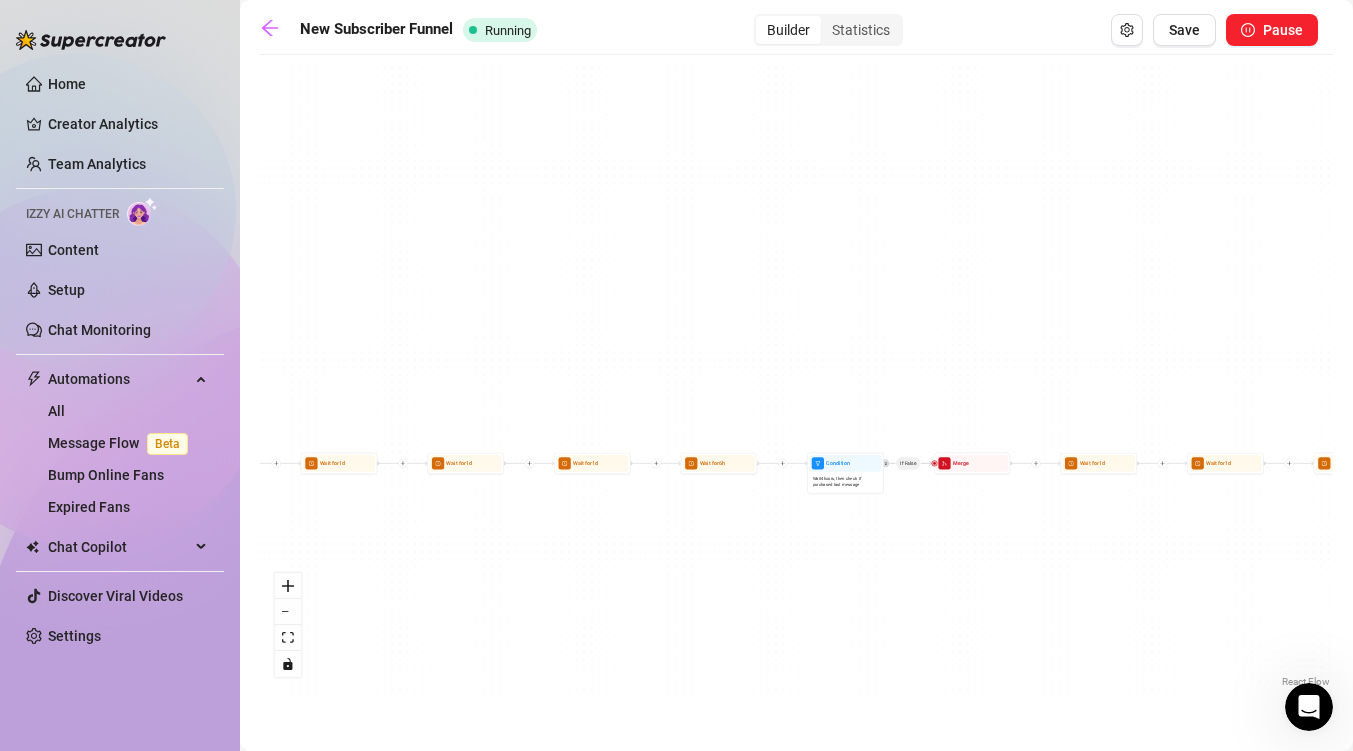 click on "Wait for  [TIME]  Wait for  [TIME]  Wait for  [TIME]  Wait for  [TIME]  Wait for  [TIME]  Condition Wait  [TIME] , then check if purchased last message Wait for  [TIME]  Send Message Follow up message Note: Nudge fans to message you Condition Wait  [TIME] , then check if replied Send Message Discounted offer to anyone who didn't buy Note: Send the set for discounted price, "only for the next few hours" Condition Wait  [TIME] , then check if purchased last message Starting Event New Subscriber Trigger Note: Sell content to new fans - from the moment they subscribe until they spend $[AMOUNT] Wait for  [TIME] Note: Instead of sending the welcome message right away, wait a few minutes and only then send the message. This makes it feel more authentic and less like a bot. Send Message Welcome Message (1st) Note: The first welcome message. Include a short free video of the model talking, and another tease video under paywall. Send Message Welcome message (2nd) Note: Wait for" at bounding box center [796, 378] 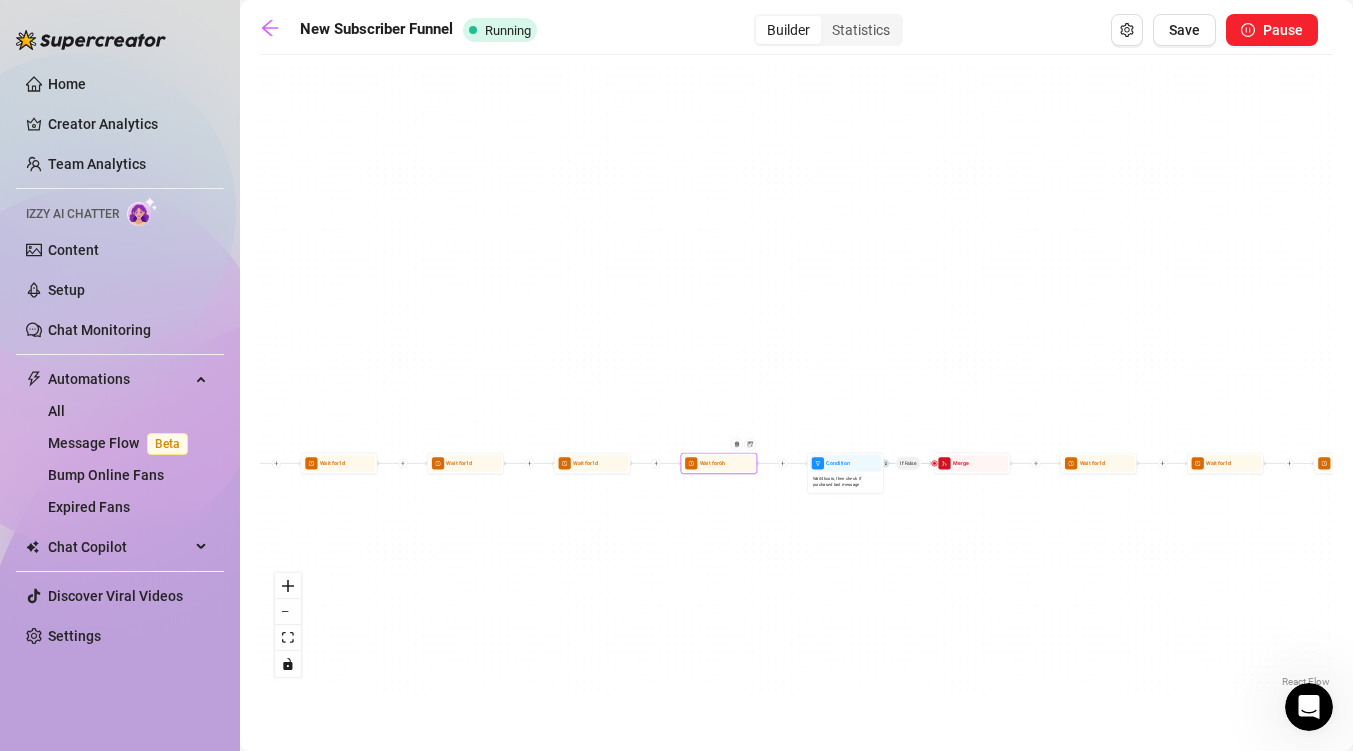 click on "Wait for  6h" at bounding box center (719, 463) 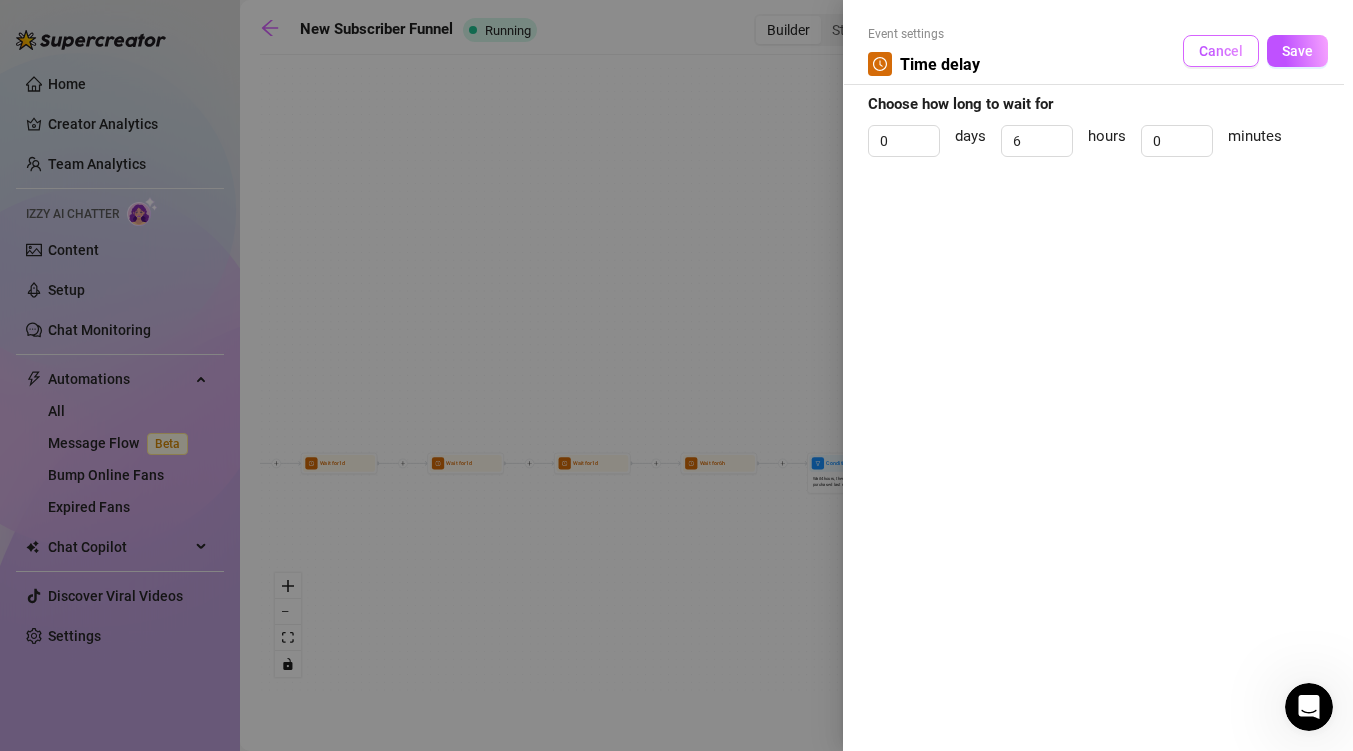 click on "Cancel" at bounding box center [1221, 51] 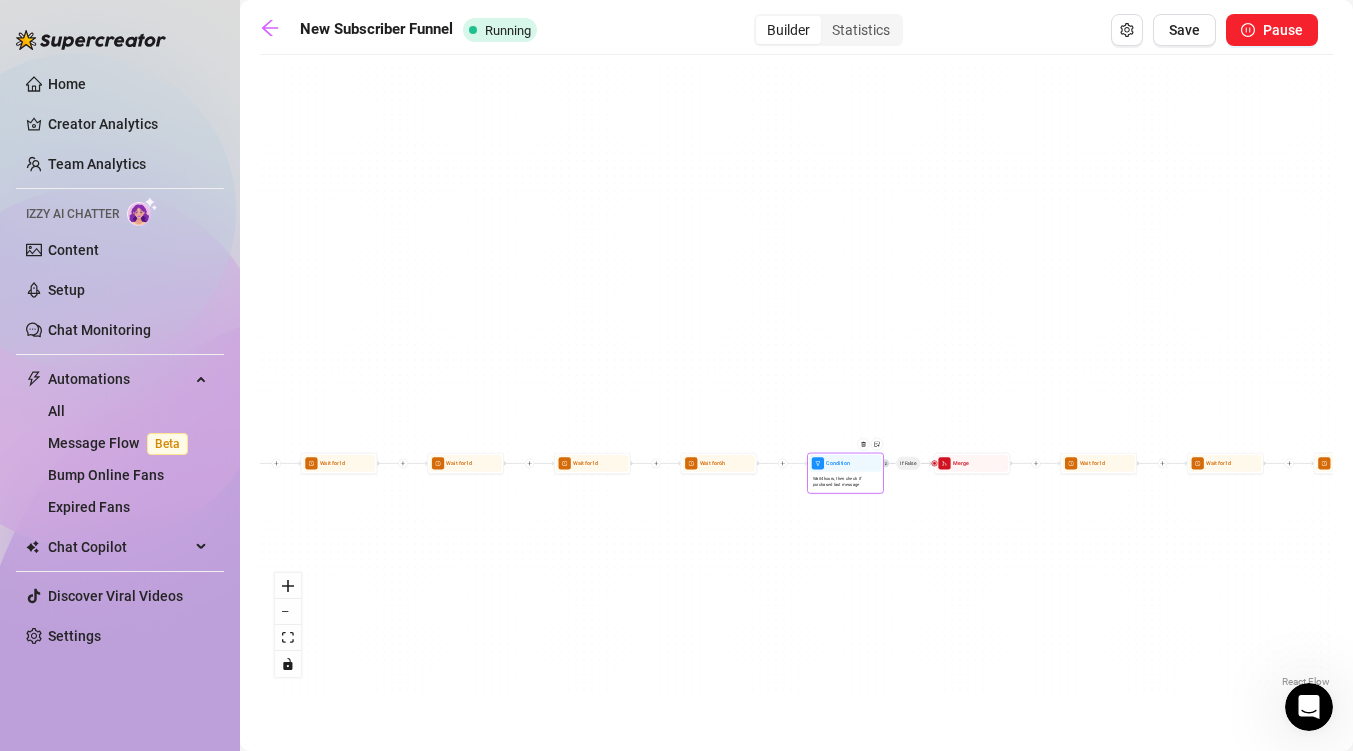 click on "Wait  [TIME] , then check if purchased last message" at bounding box center [846, 481] 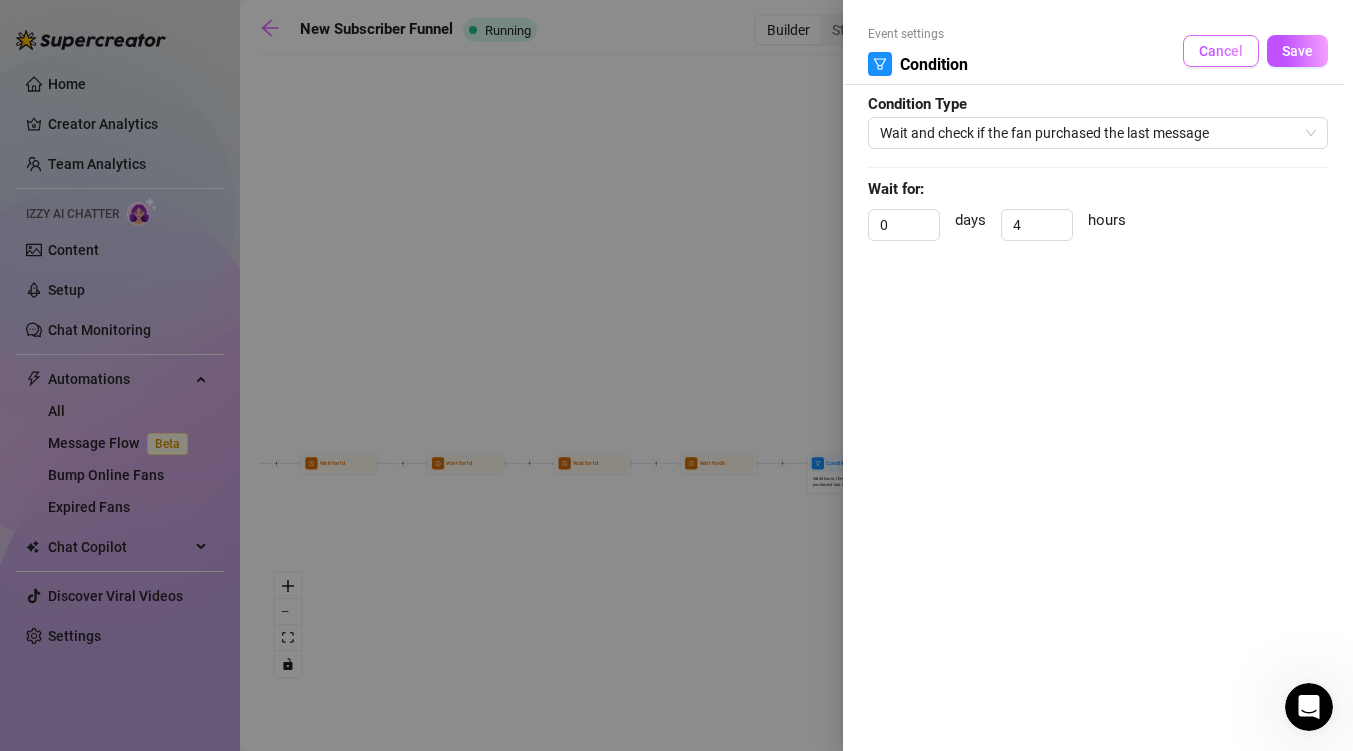 click on "Cancel" at bounding box center (1221, 51) 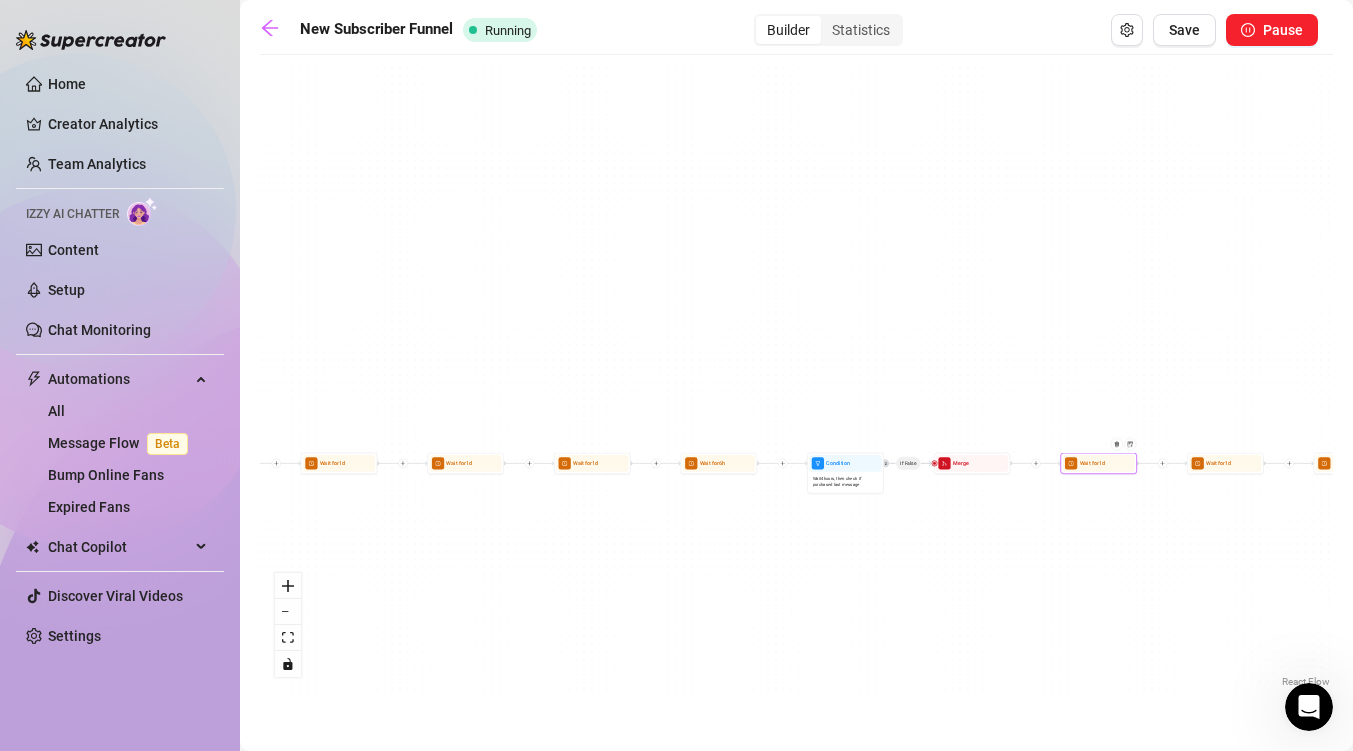 click on "Wait for  1d" at bounding box center [1099, 463] 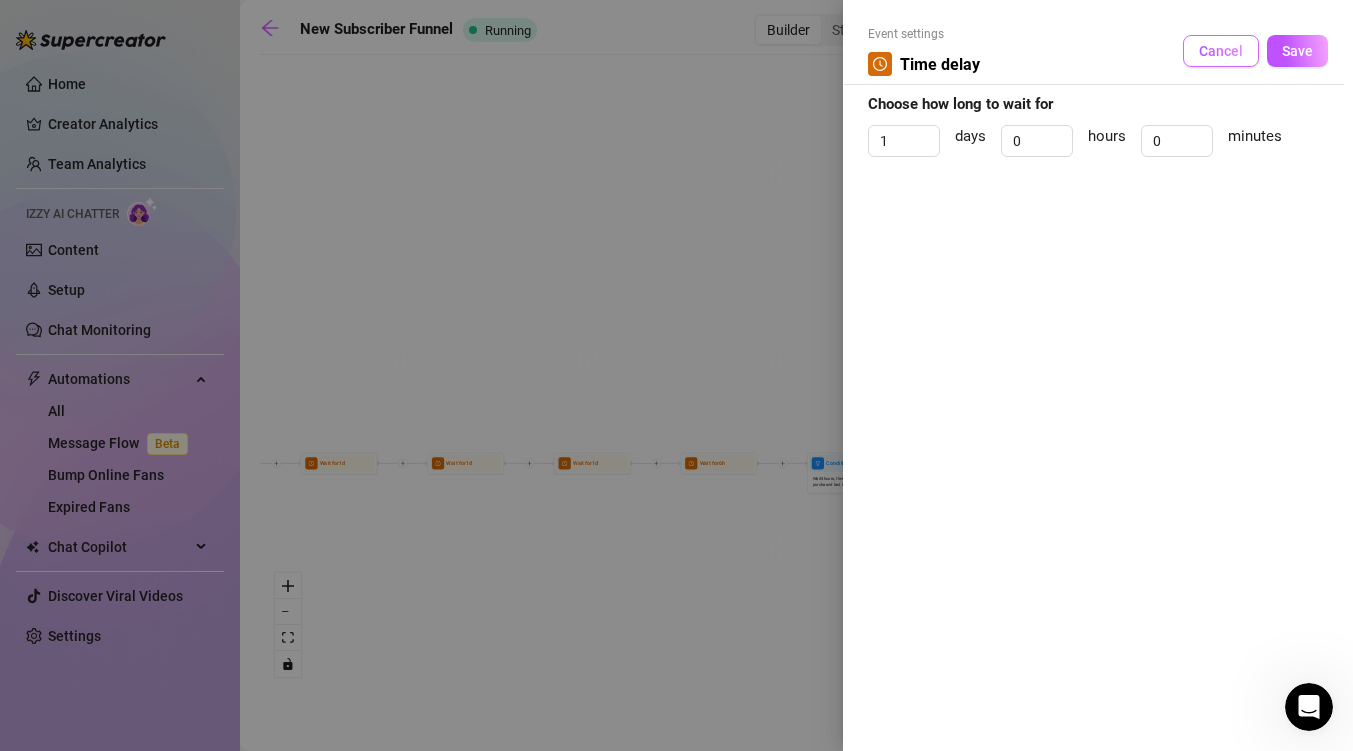 click on "Cancel" at bounding box center [1221, 51] 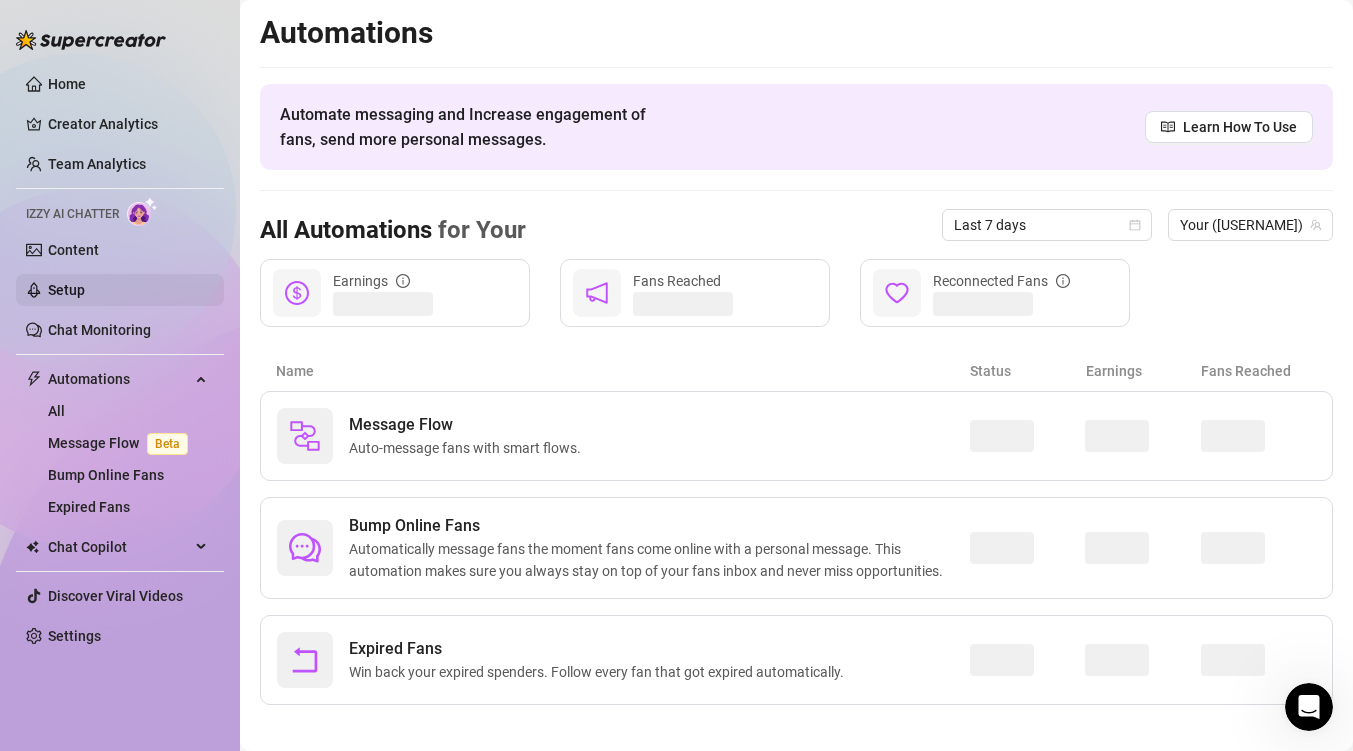 click on "Setup" at bounding box center (66, 290) 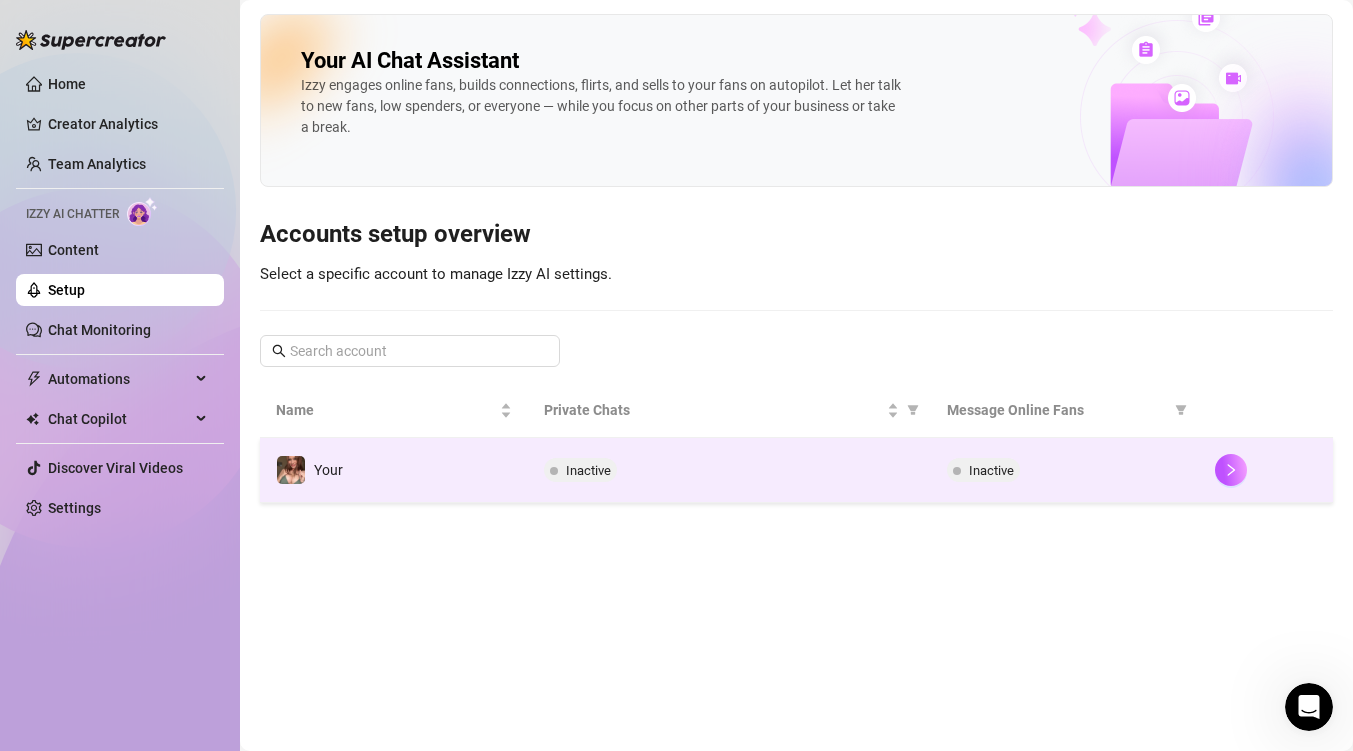 click on "Inactive" at bounding box center [1065, 470] 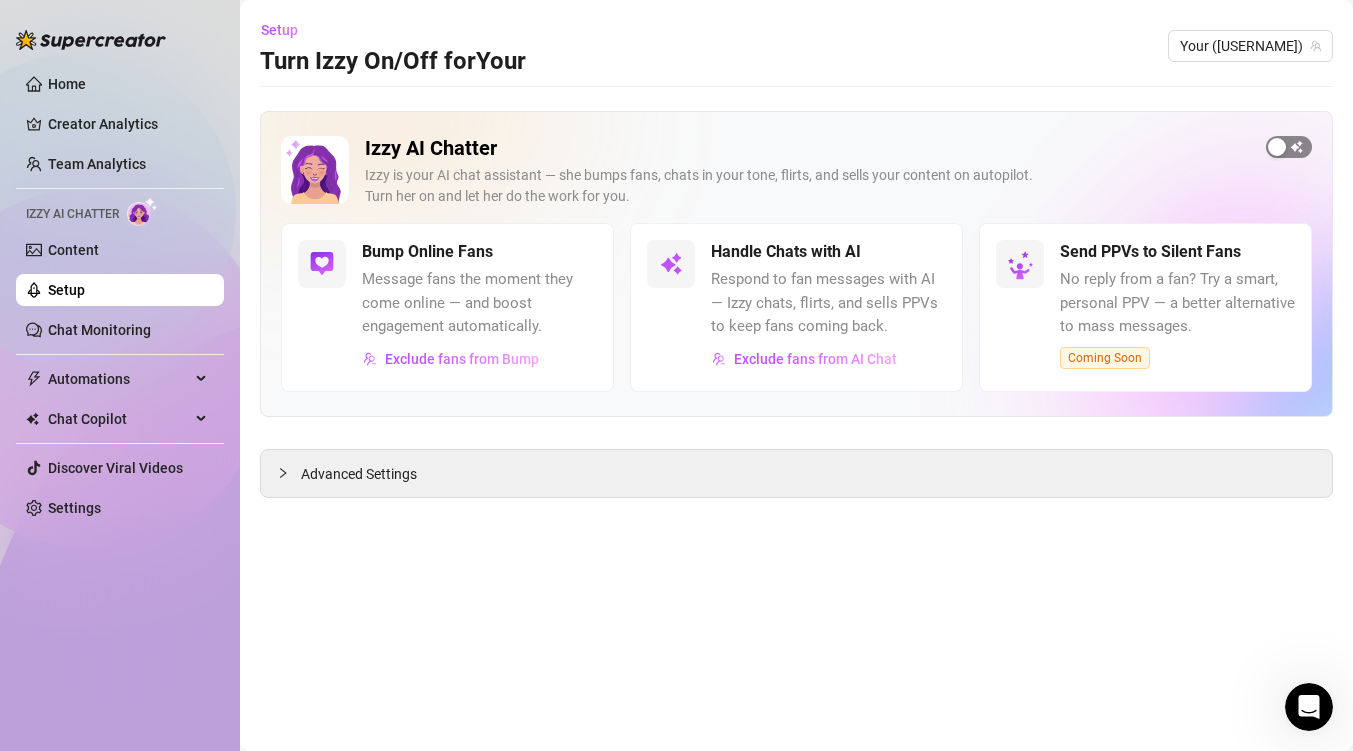 click at bounding box center [1289, 147] 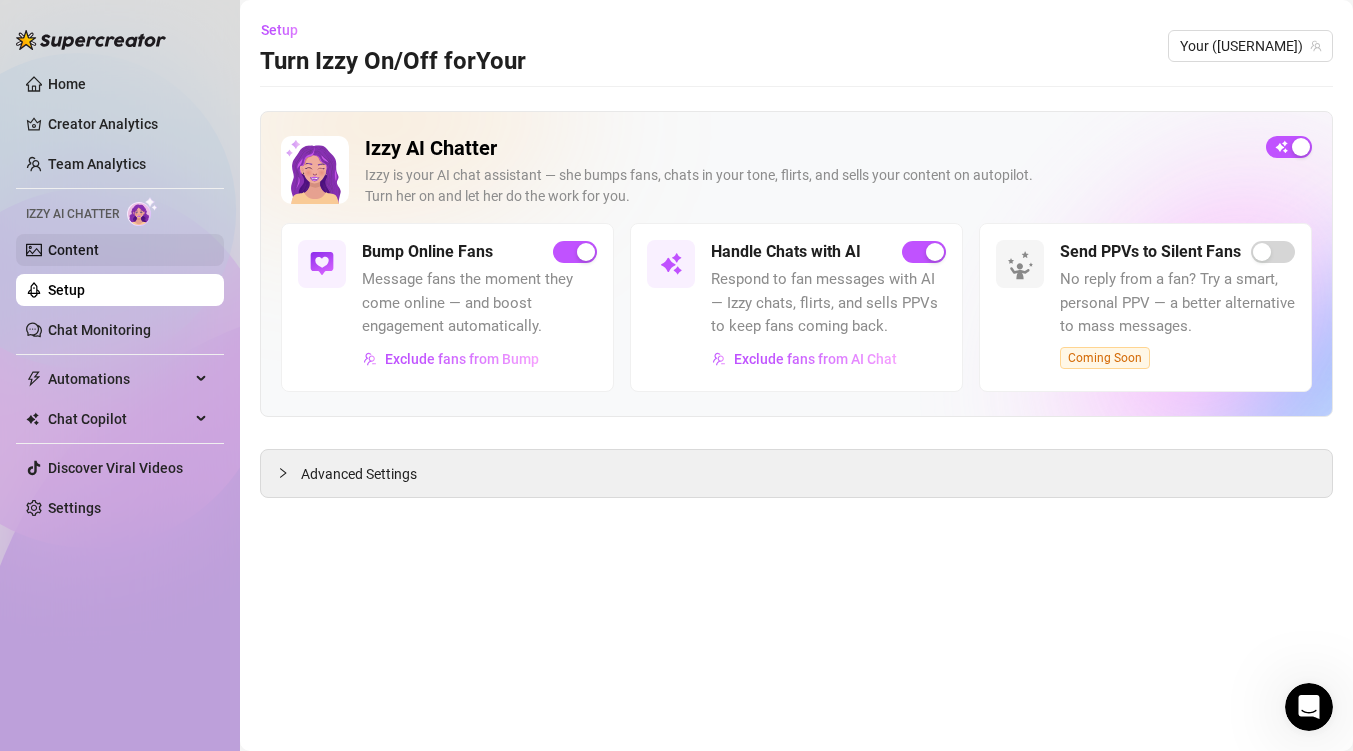 click on "Content" at bounding box center [73, 250] 